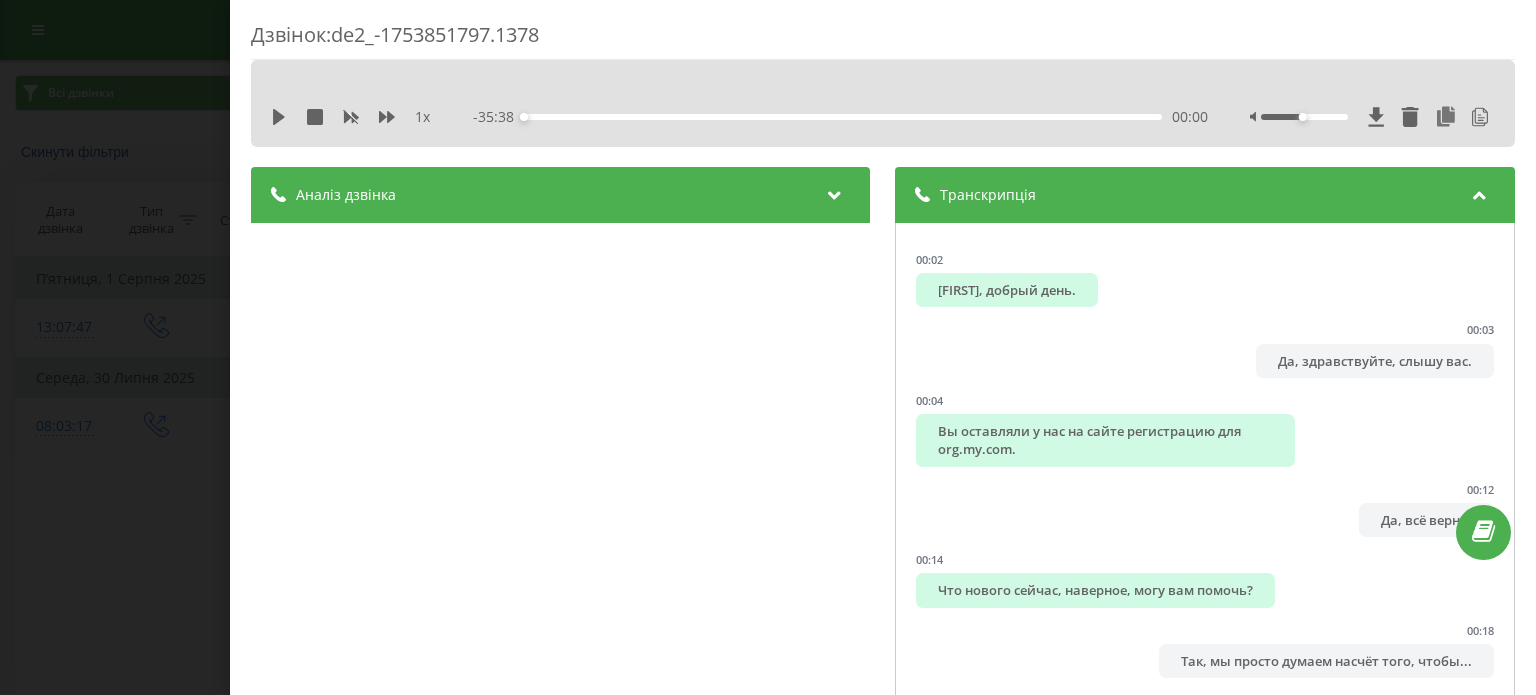 scroll, scrollTop: 0, scrollLeft: 0, axis: both 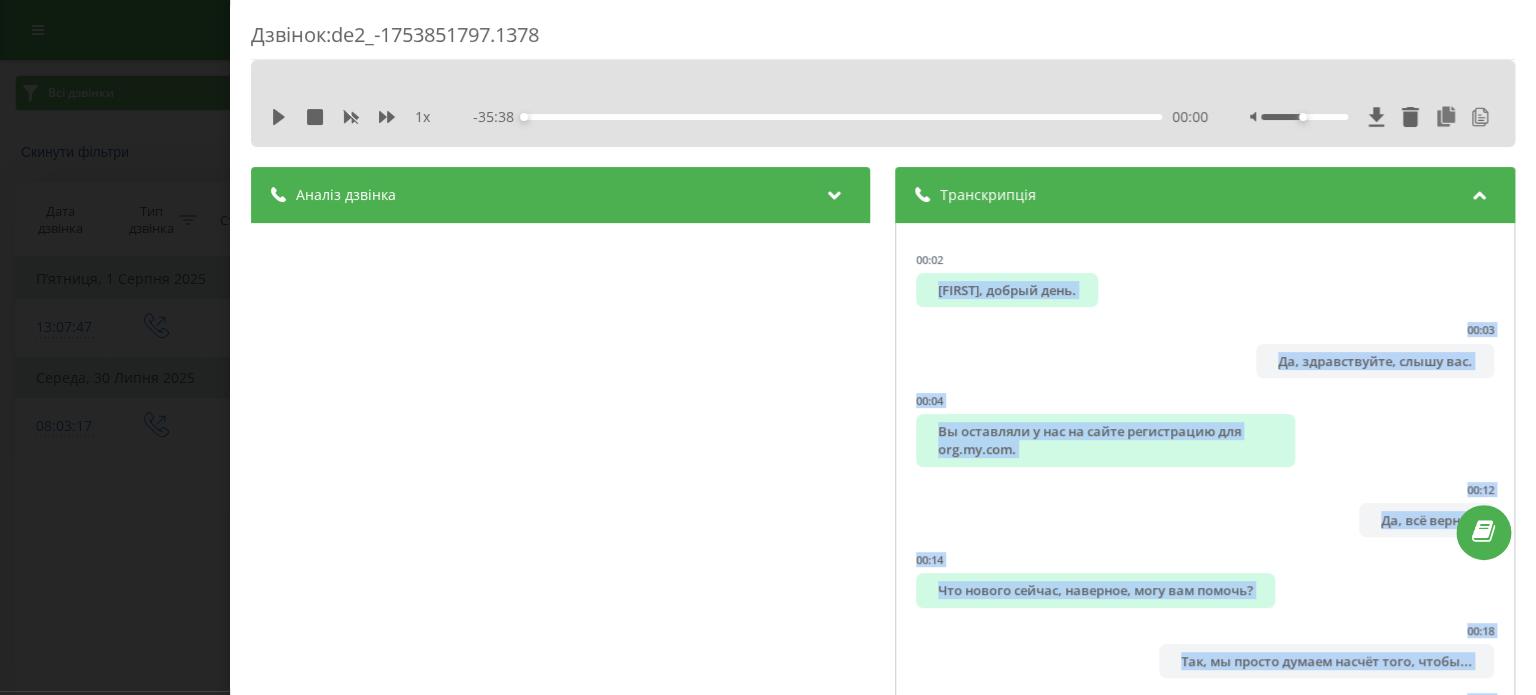 click on "Дзвінок : de2_-1753851797.1378 1 x - 35:38 00:00 00:00 Транскрипція 00:02 [FIRST], добрый день. 00:03 Да, здравствуйте, слышу вас. 00:04 Вы оставляли у нас на сайте регистрацию для org.my.com. 00:12 Да, всё верно. 00:14 Что нового сейчас, наверное, могу вам помочь? 00:18 Так, мы просто думаем насчёт того, чтобы... 00:25 Короче, смотрите, в чём задача. 00:28 Сейчас, секундочку, я компьютер включу. 00:35 00:42 Угу. 00:45 Угу. 01:17 01:28 А звонок, получается, менеджера, если им позвонили, они указывают источник как звонок. 01:35 01:42 01:53 Может быть, даже на месяц его подключить. 01:55 02:08 02:13 Окей. 02:15 02:25 И у вас, я вижу, есть сайт. ну" at bounding box center (768, 347) 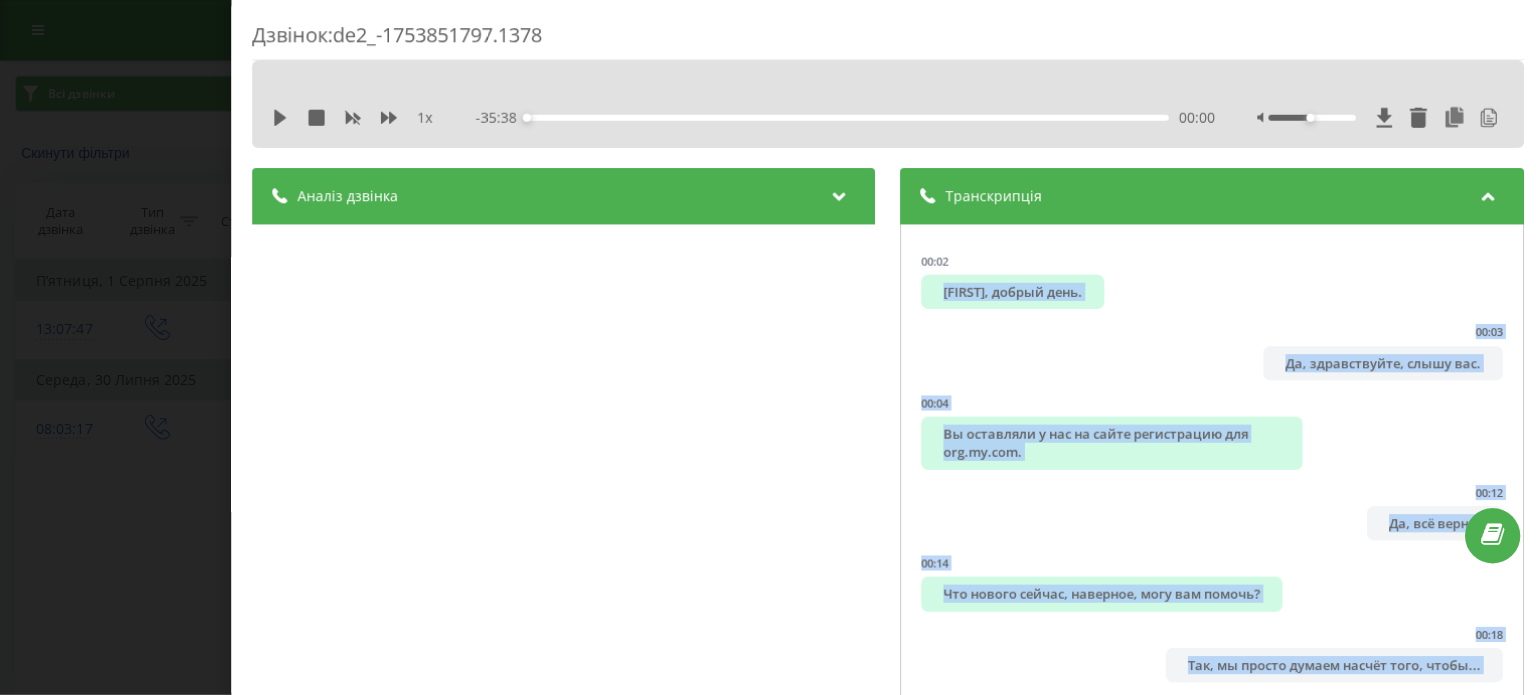scroll, scrollTop: 0, scrollLeft: 0, axis: both 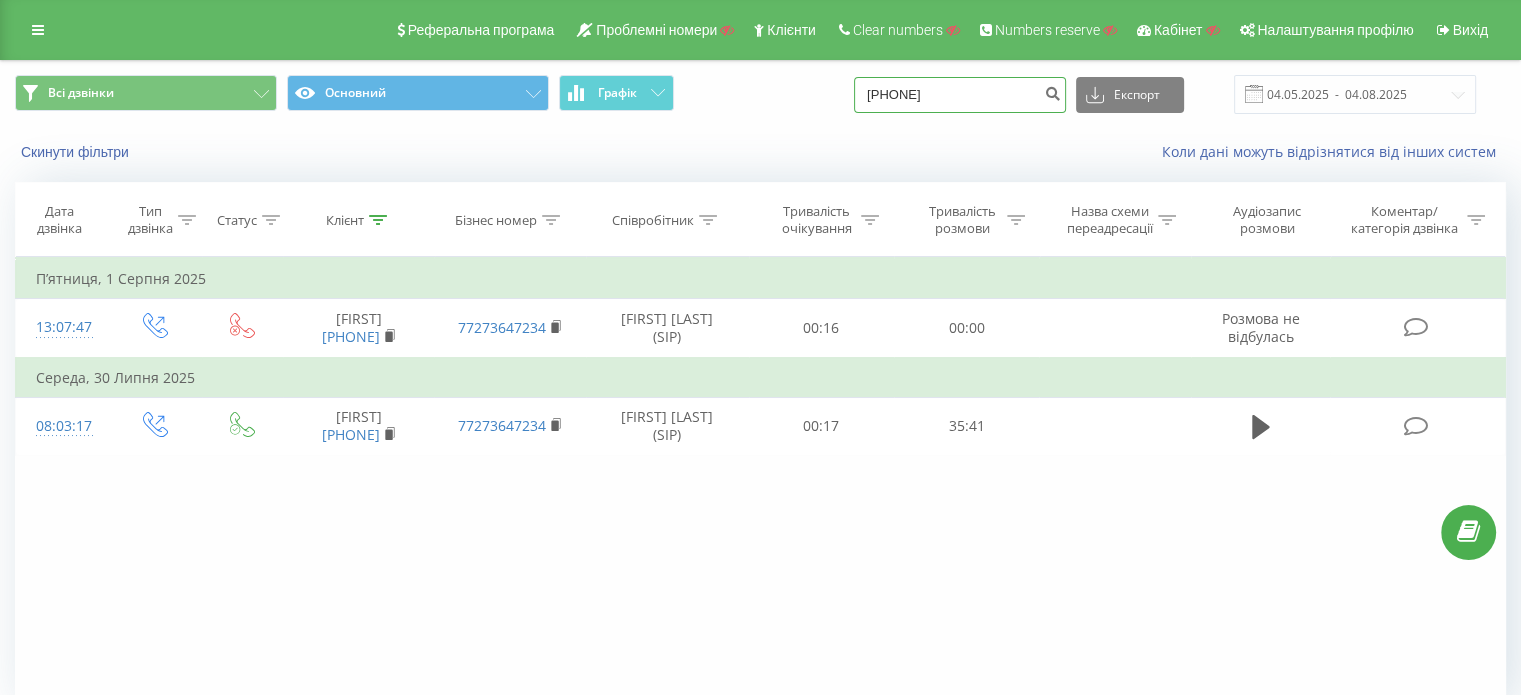 click on "[PHONE]" at bounding box center [960, 95] 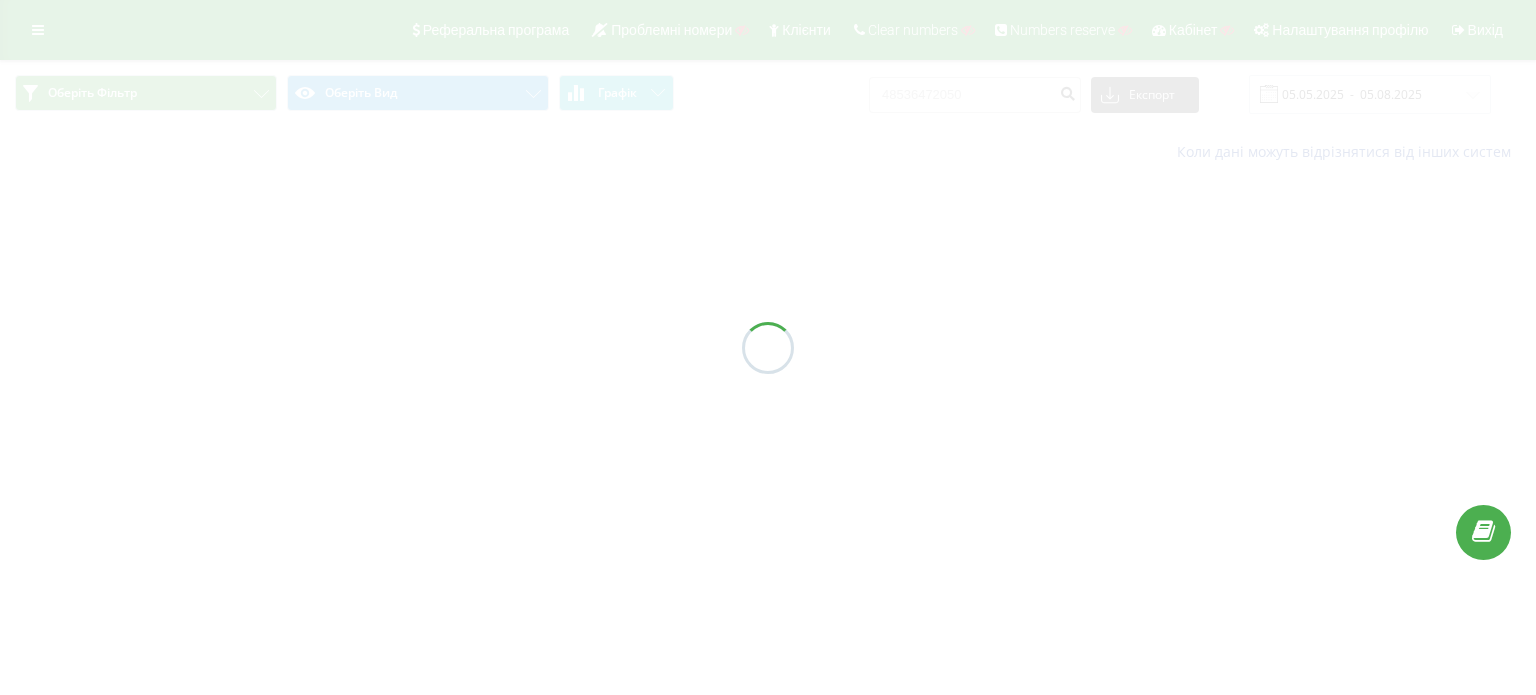 scroll, scrollTop: 0, scrollLeft: 0, axis: both 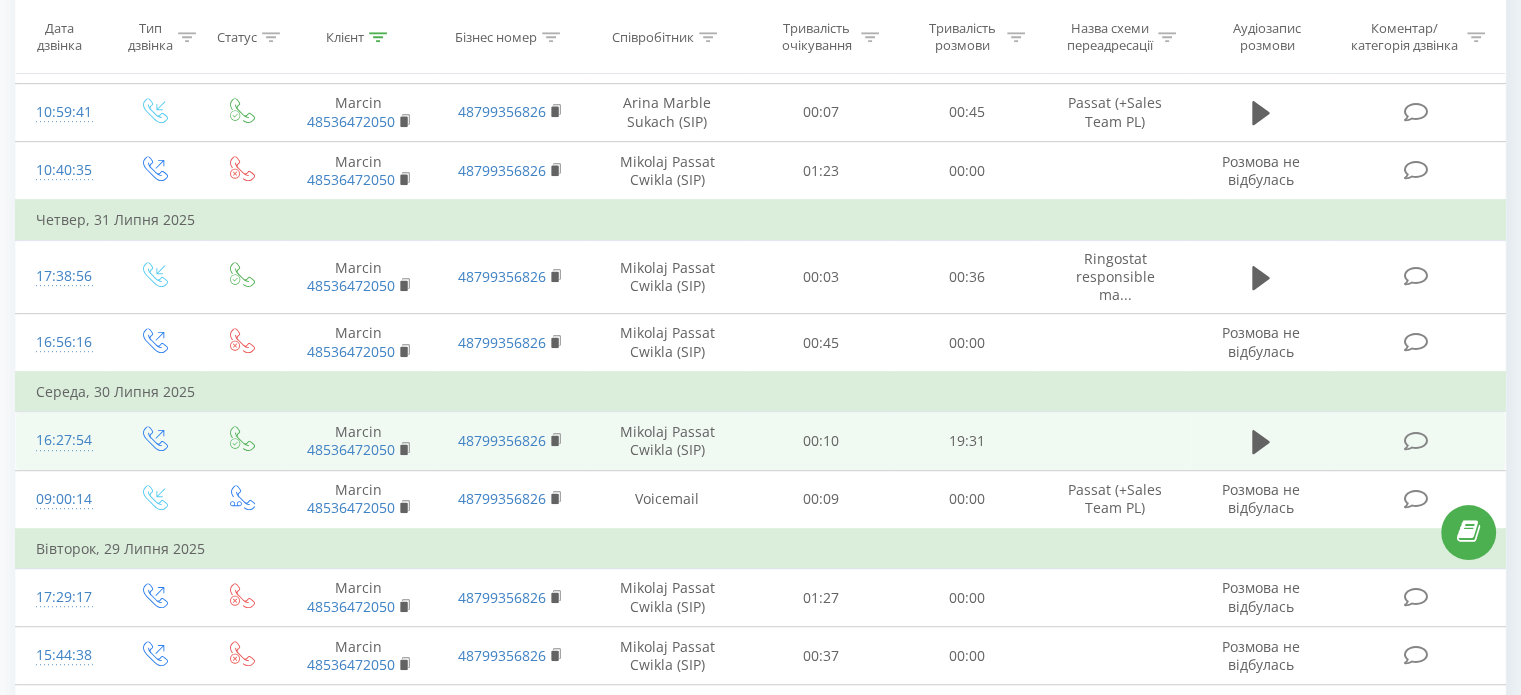 click at bounding box center (1415, 441) 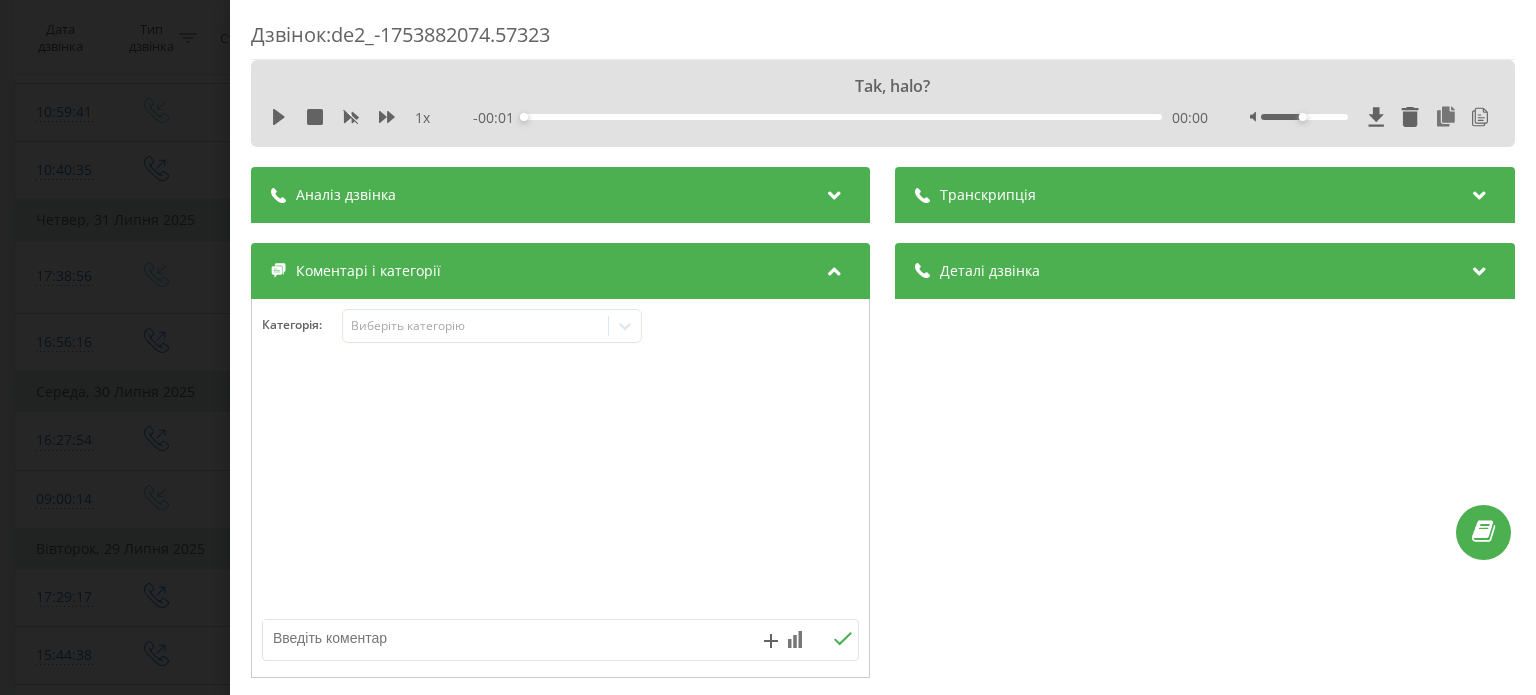 click on "Транскрипція" at bounding box center (1205, 195) 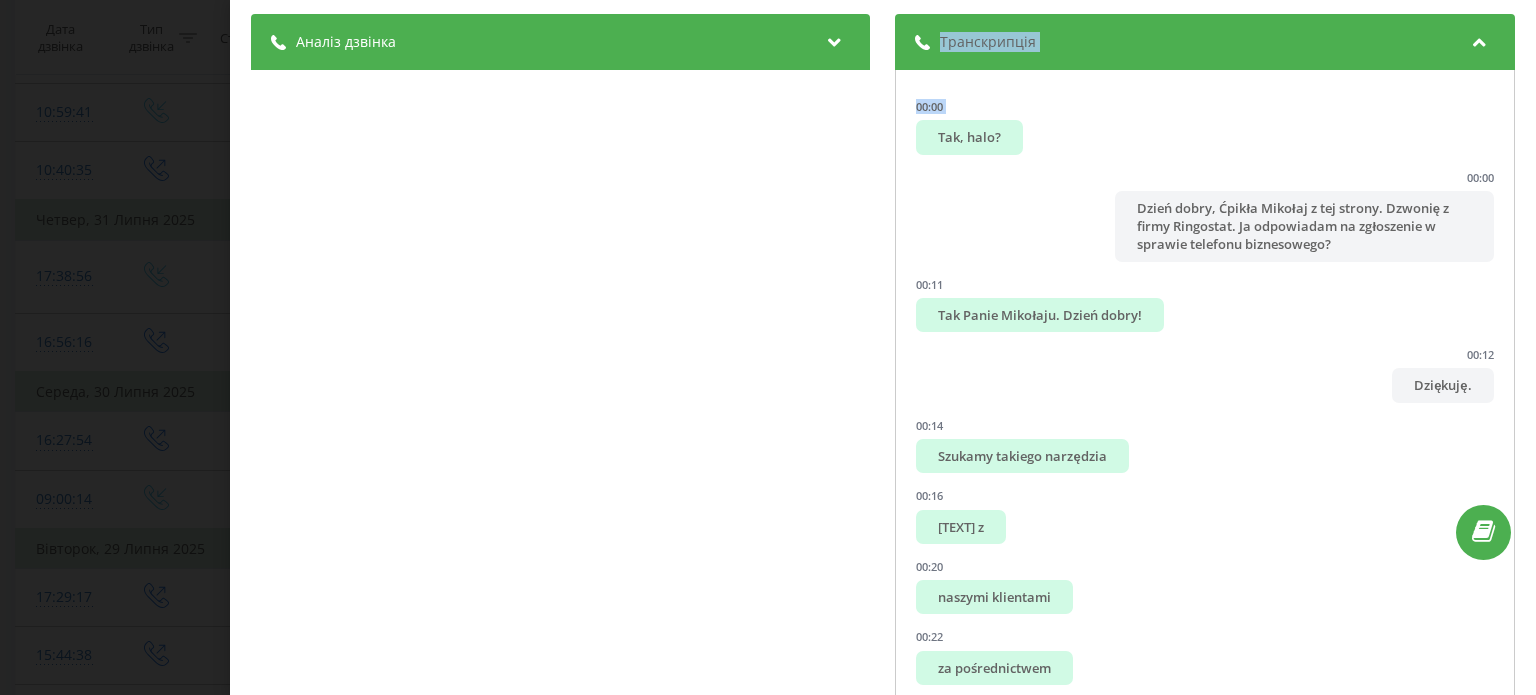 scroll, scrollTop: 223, scrollLeft: 0, axis: vertical 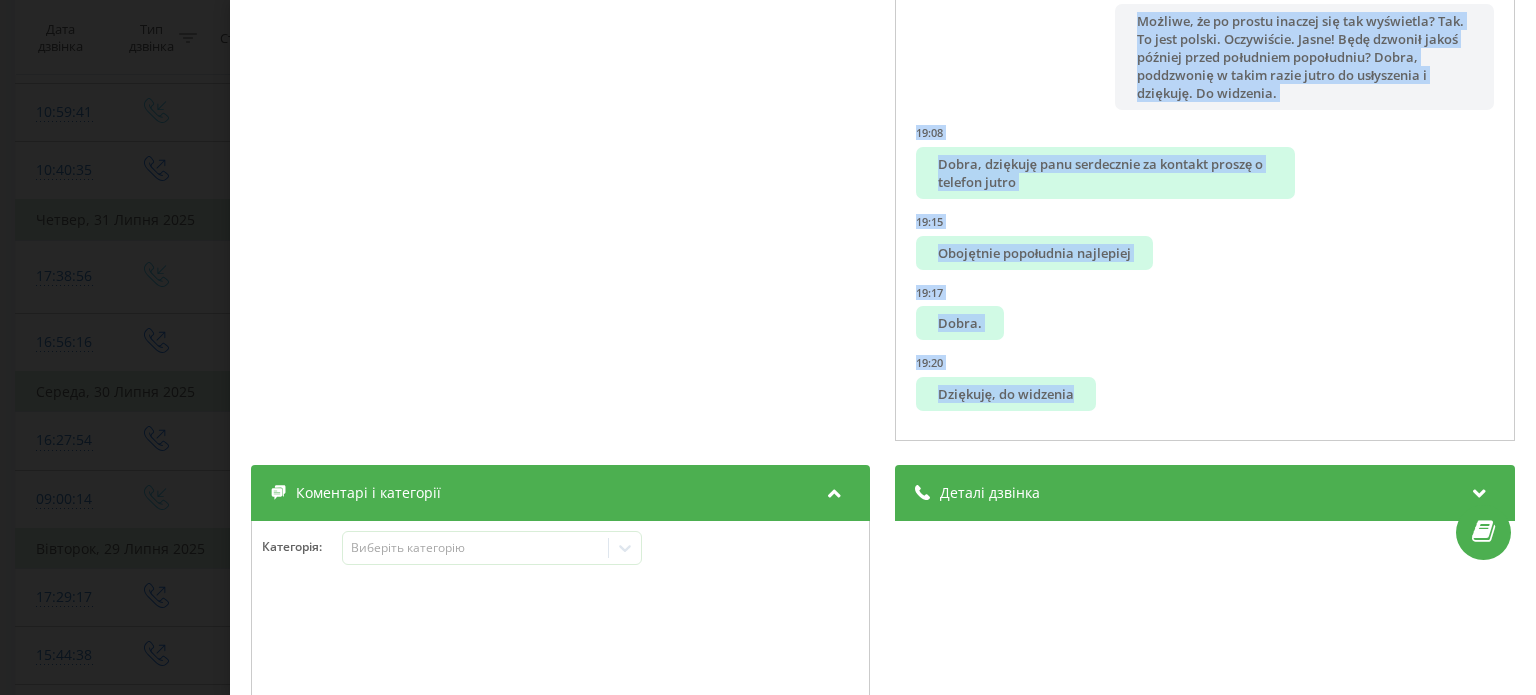 drag, startPoint x: 926, startPoint y: 285, endPoint x: 1080, endPoint y: 424, distance: 207.45361 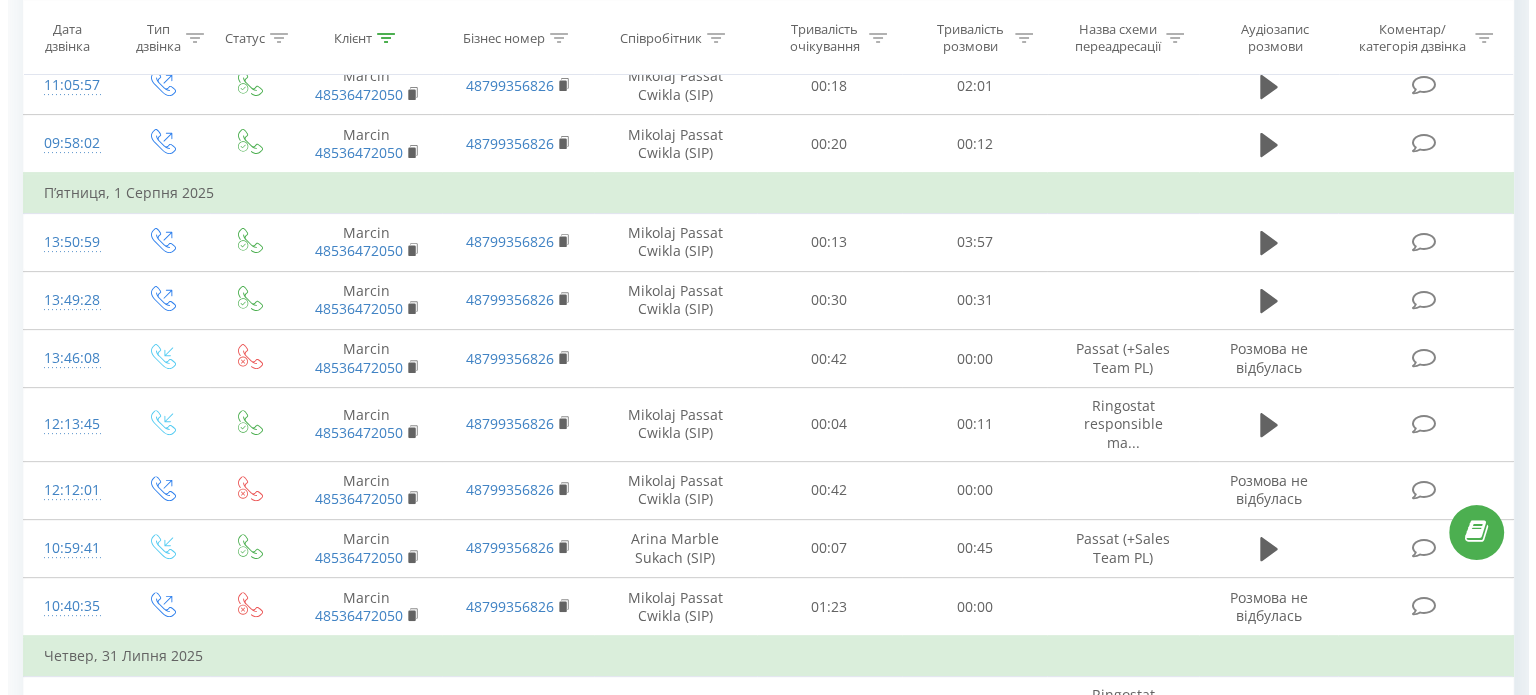 scroll, scrollTop: 552, scrollLeft: 0, axis: vertical 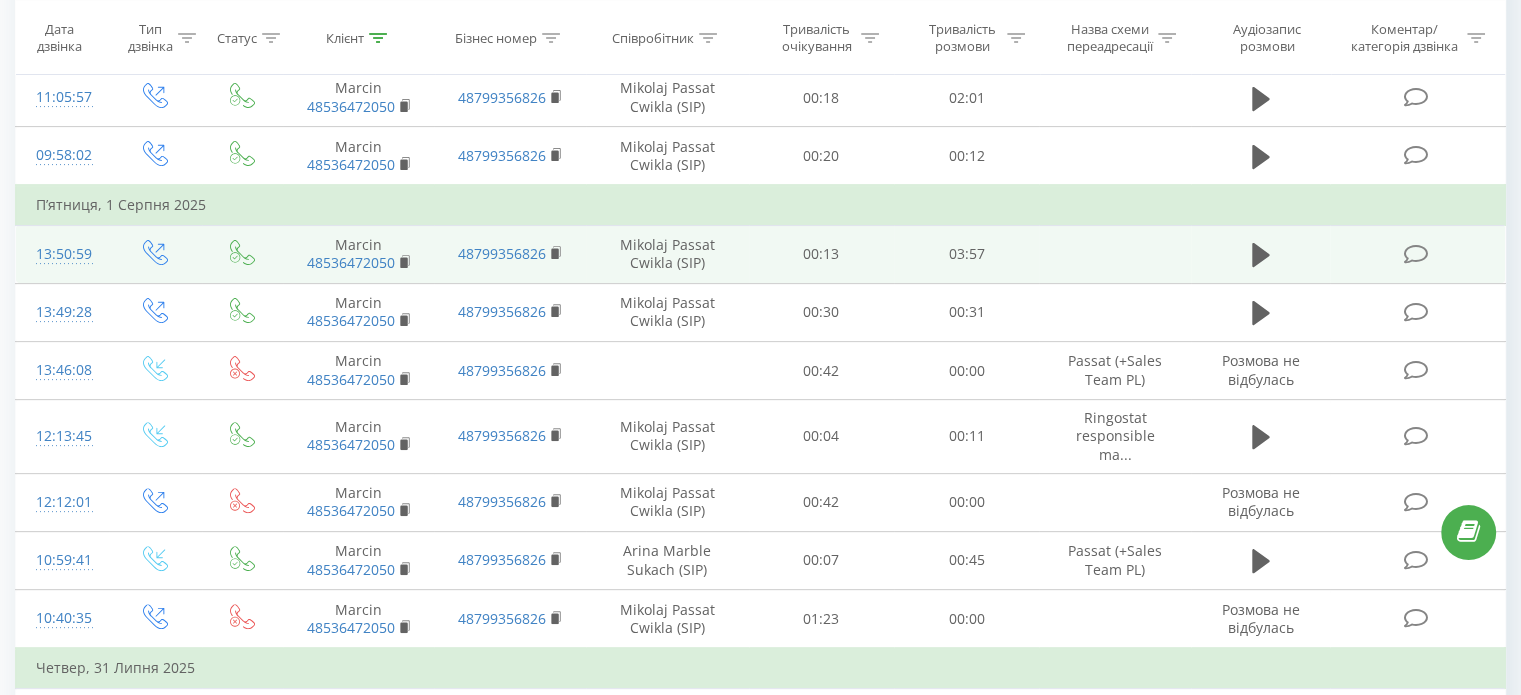 click at bounding box center [1415, 254] 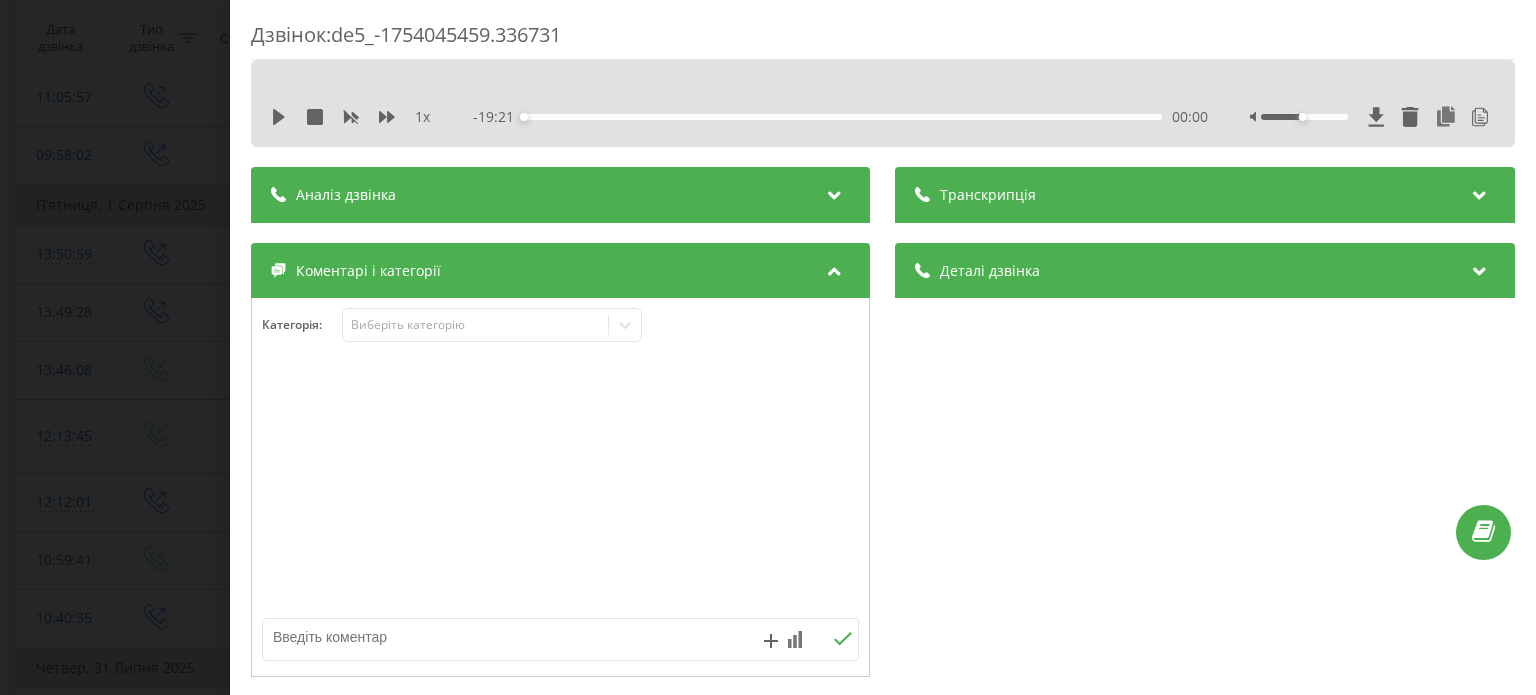 click on "Транскрипція" at bounding box center (1205, 195) 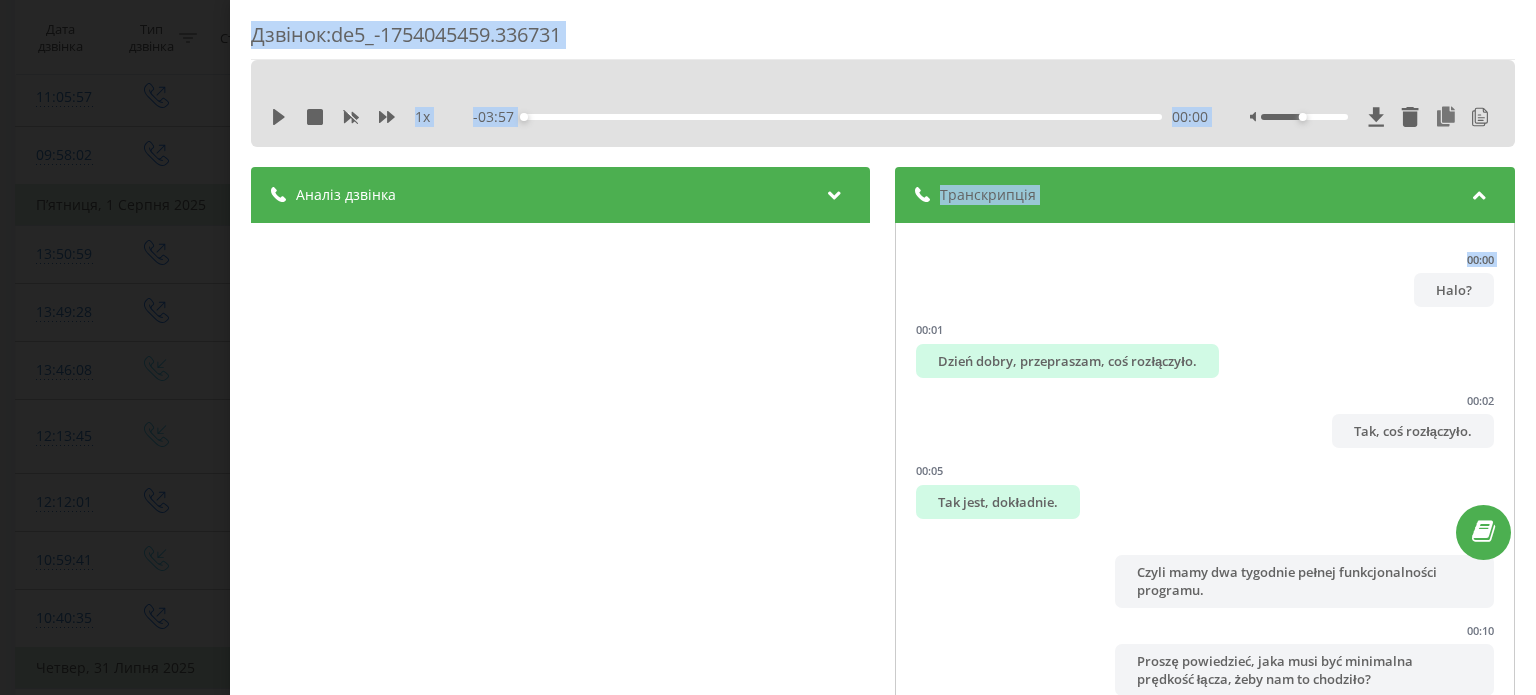 scroll, scrollTop: 223, scrollLeft: 0, axis: vertical 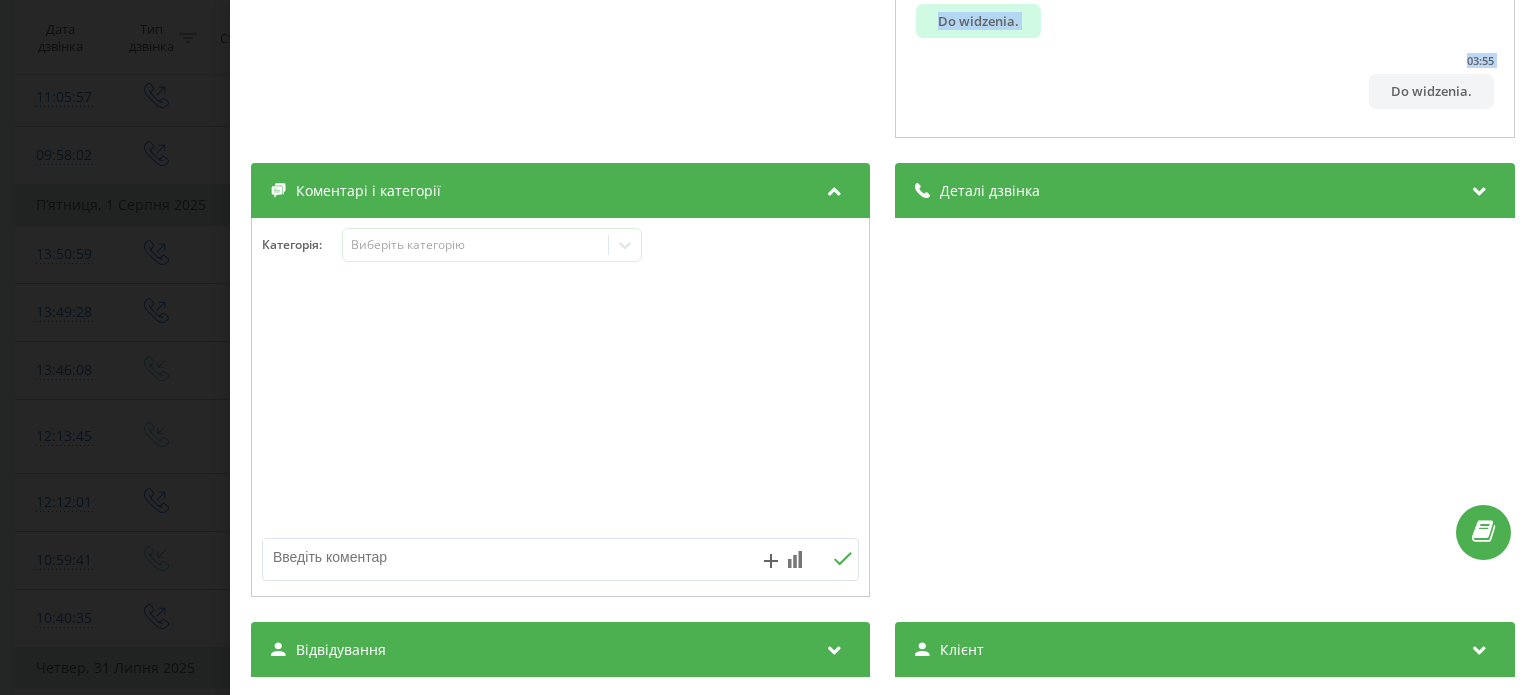 drag, startPoint x: 916, startPoint y: 287, endPoint x: 1317, endPoint y: 115, distance: 436.3313 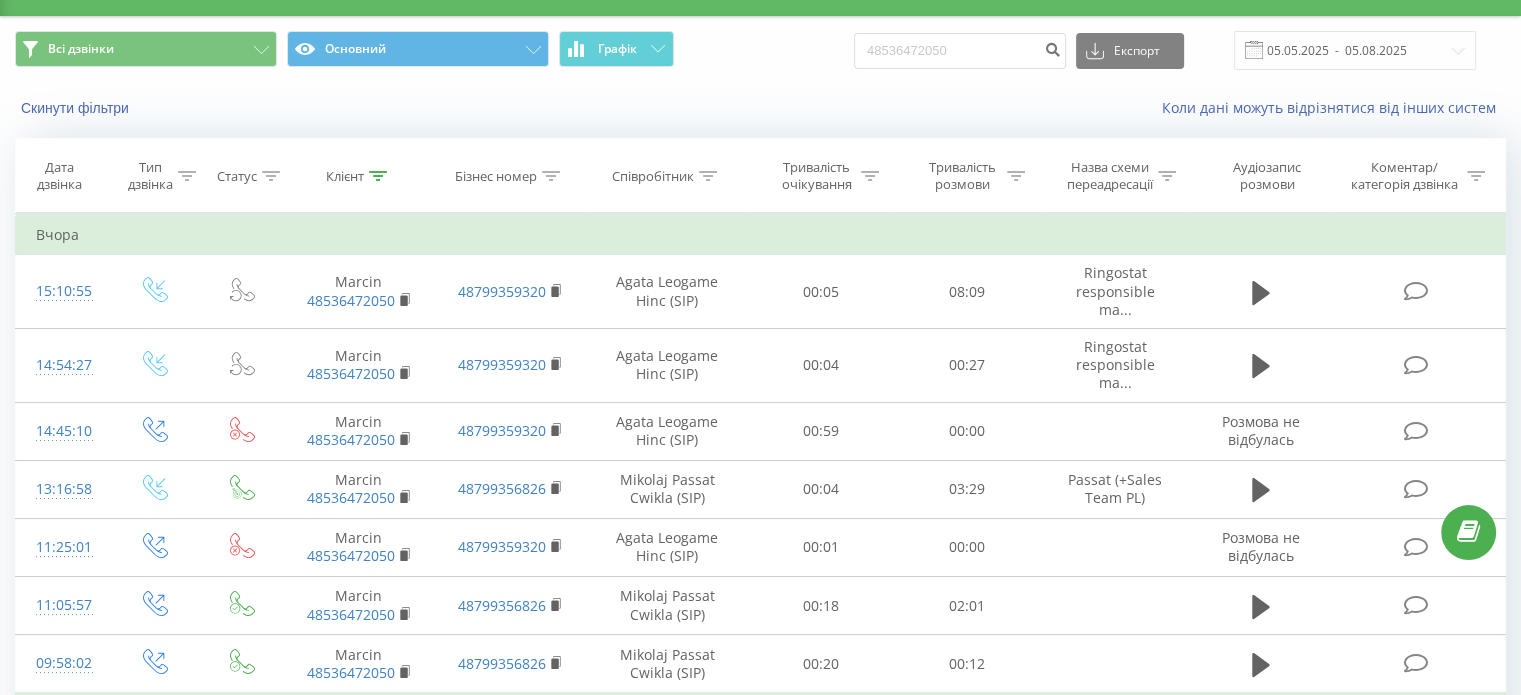 scroll, scrollTop: 0, scrollLeft: 0, axis: both 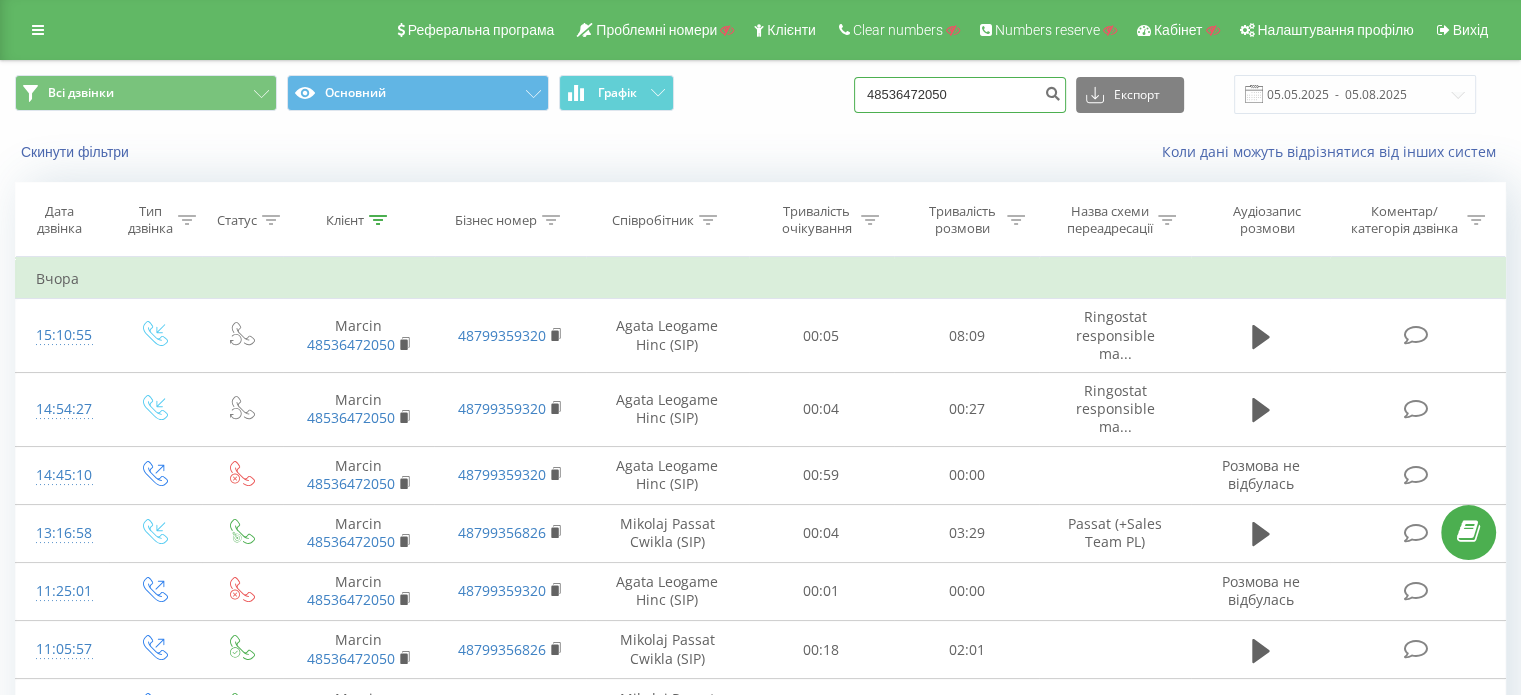 click on "48536472050" at bounding box center [960, 95] 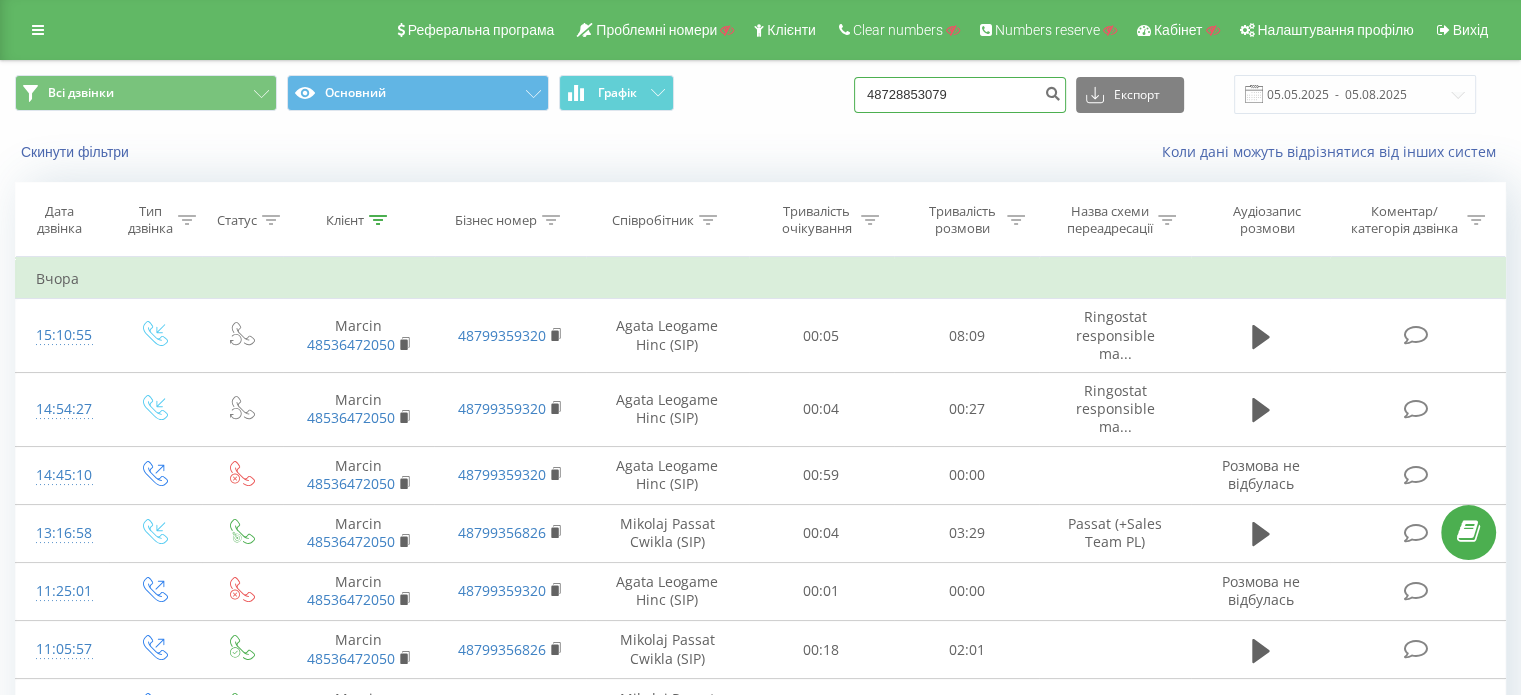 type on "48728853079" 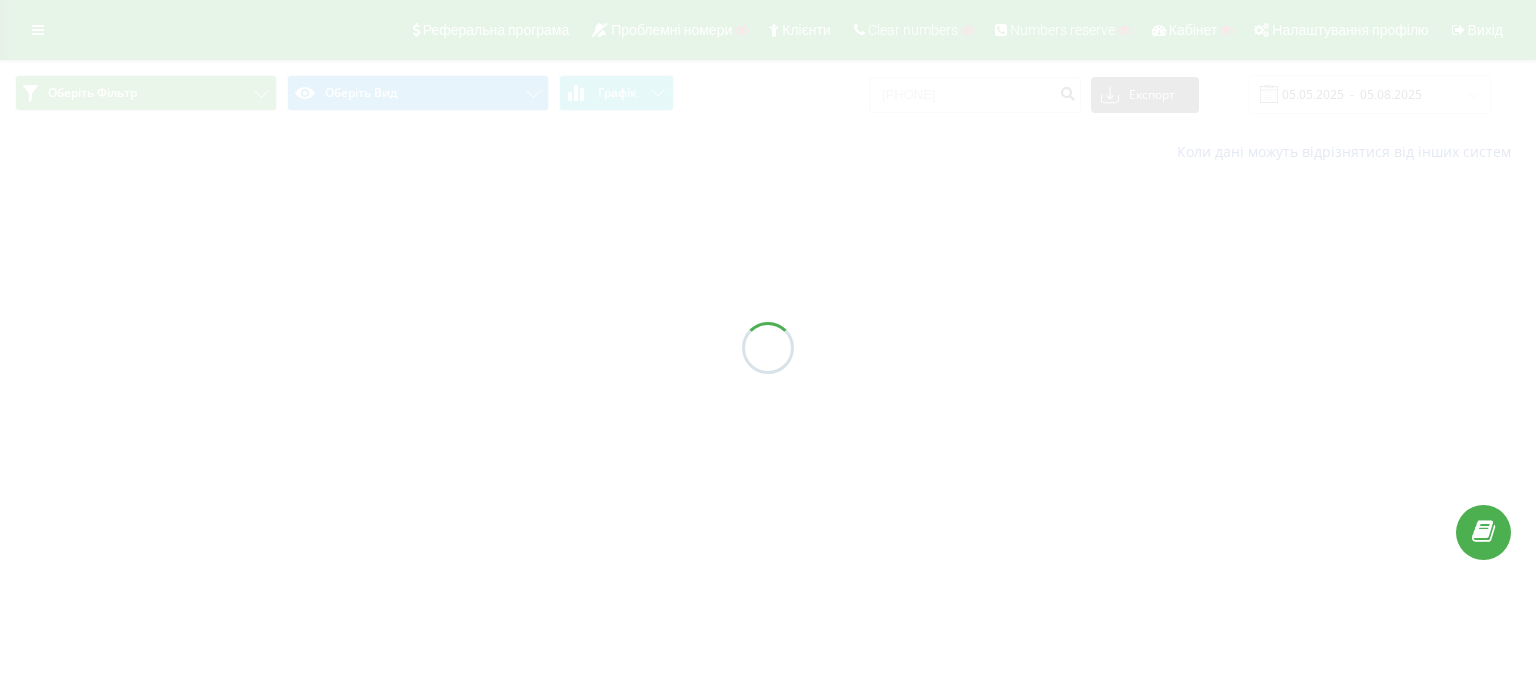 scroll, scrollTop: 0, scrollLeft: 0, axis: both 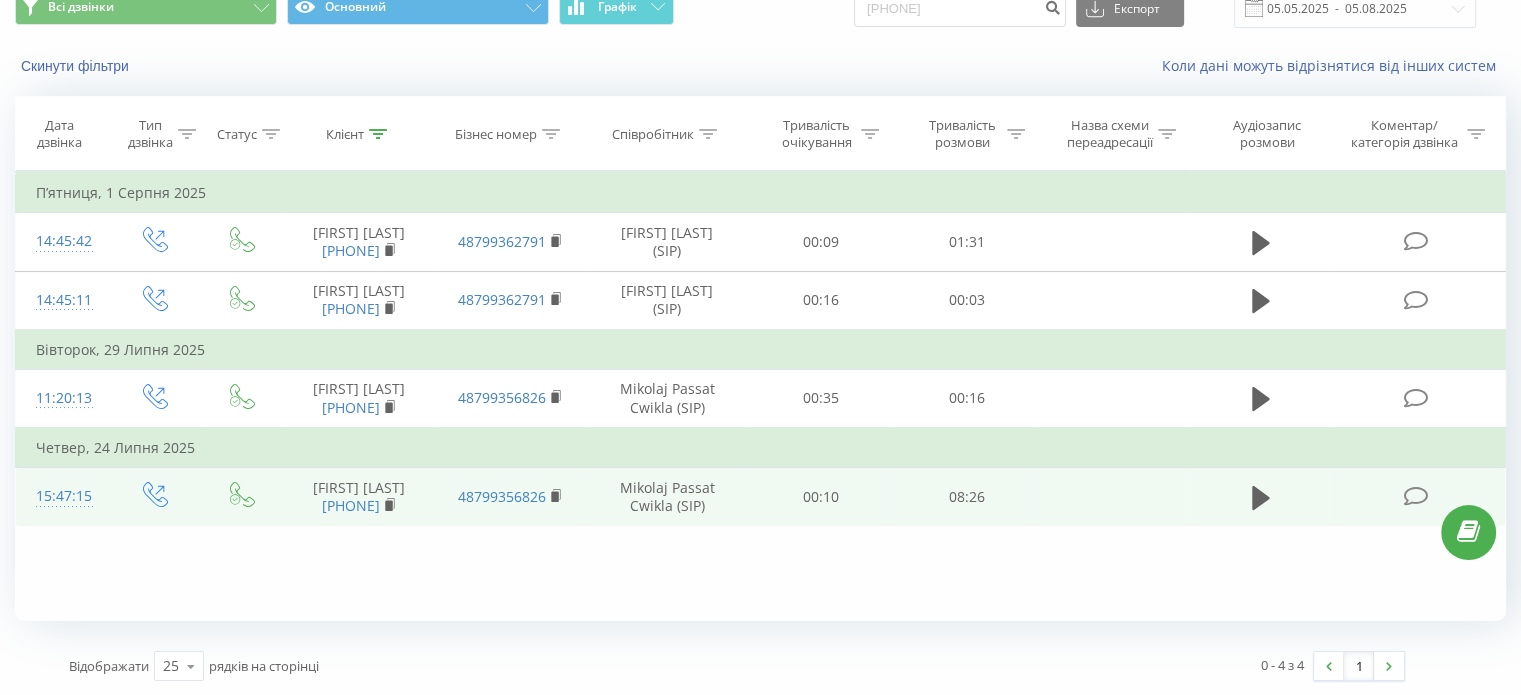 click at bounding box center [1415, 496] 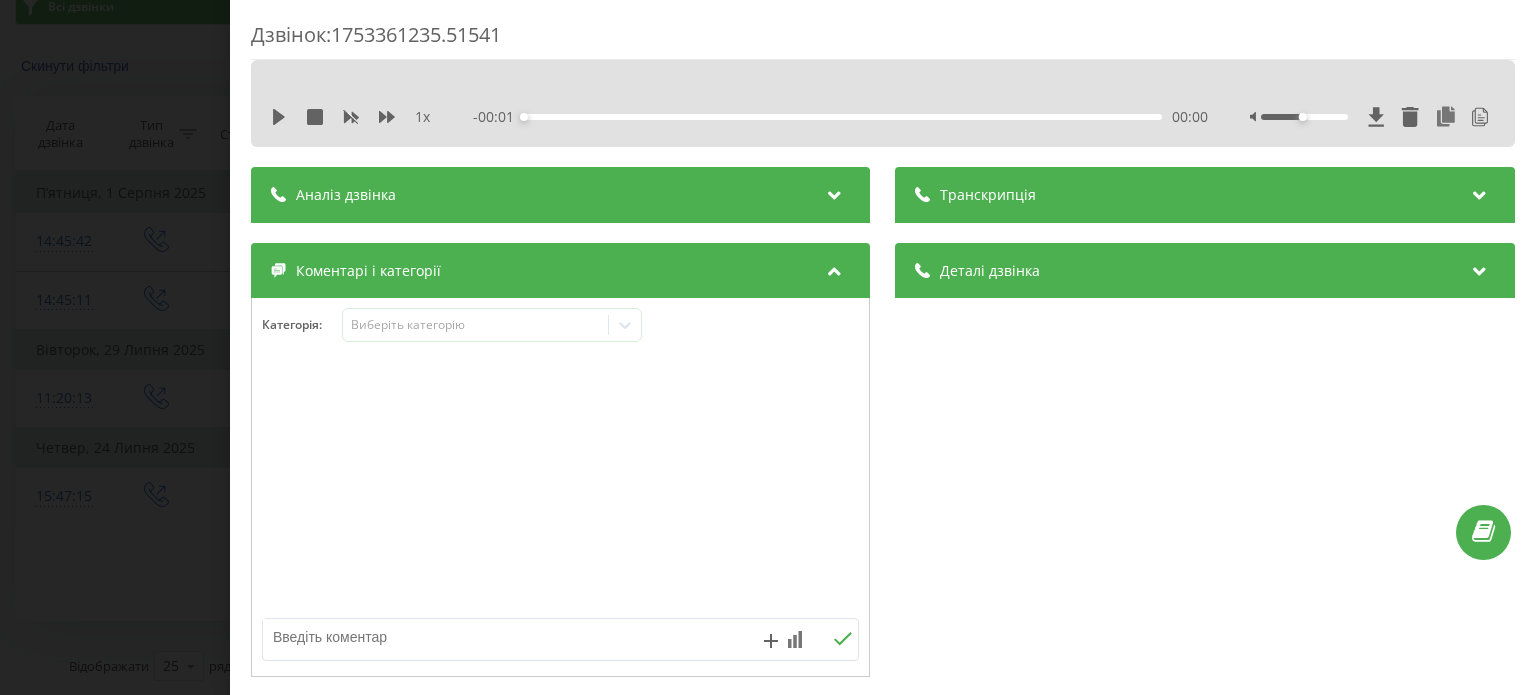 click on "Транскрипція" at bounding box center [989, 195] 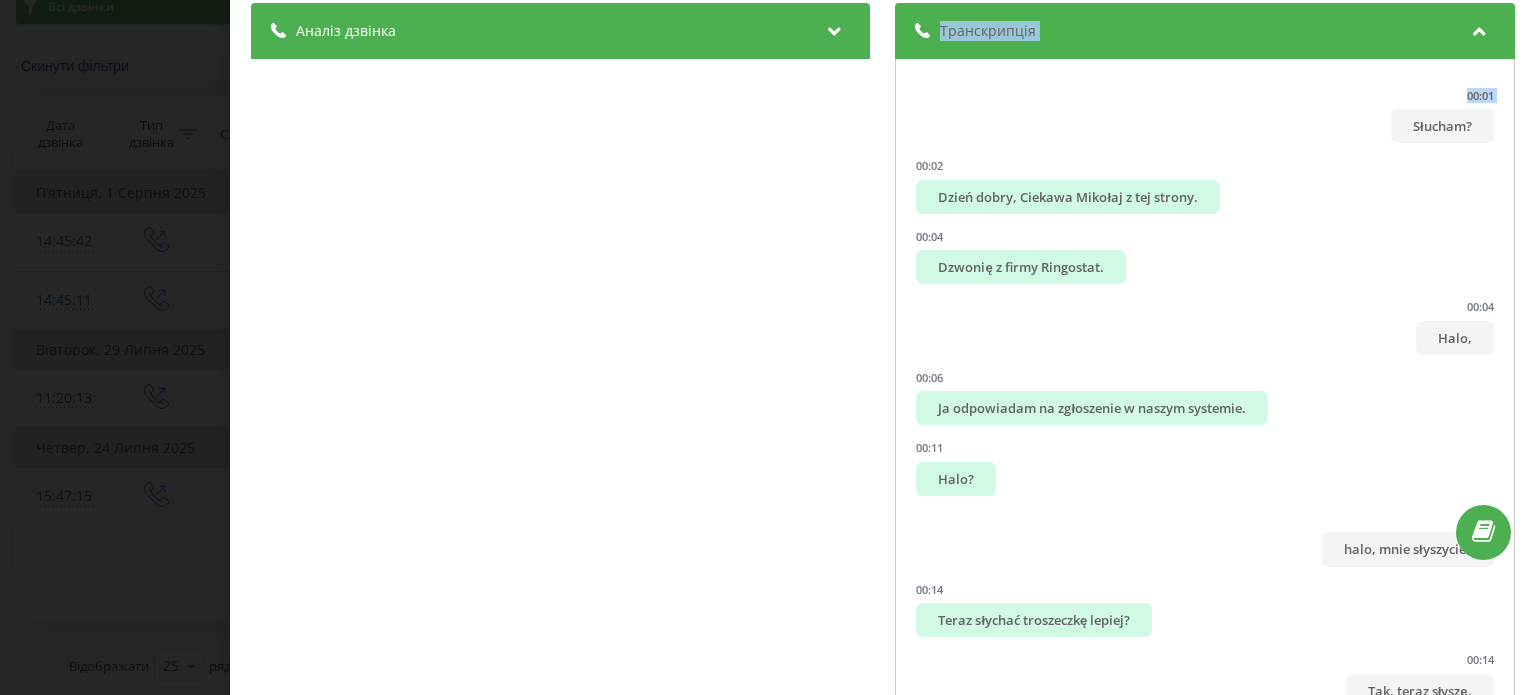 scroll, scrollTop: 223, scrollLeft: 0, axis: vertical 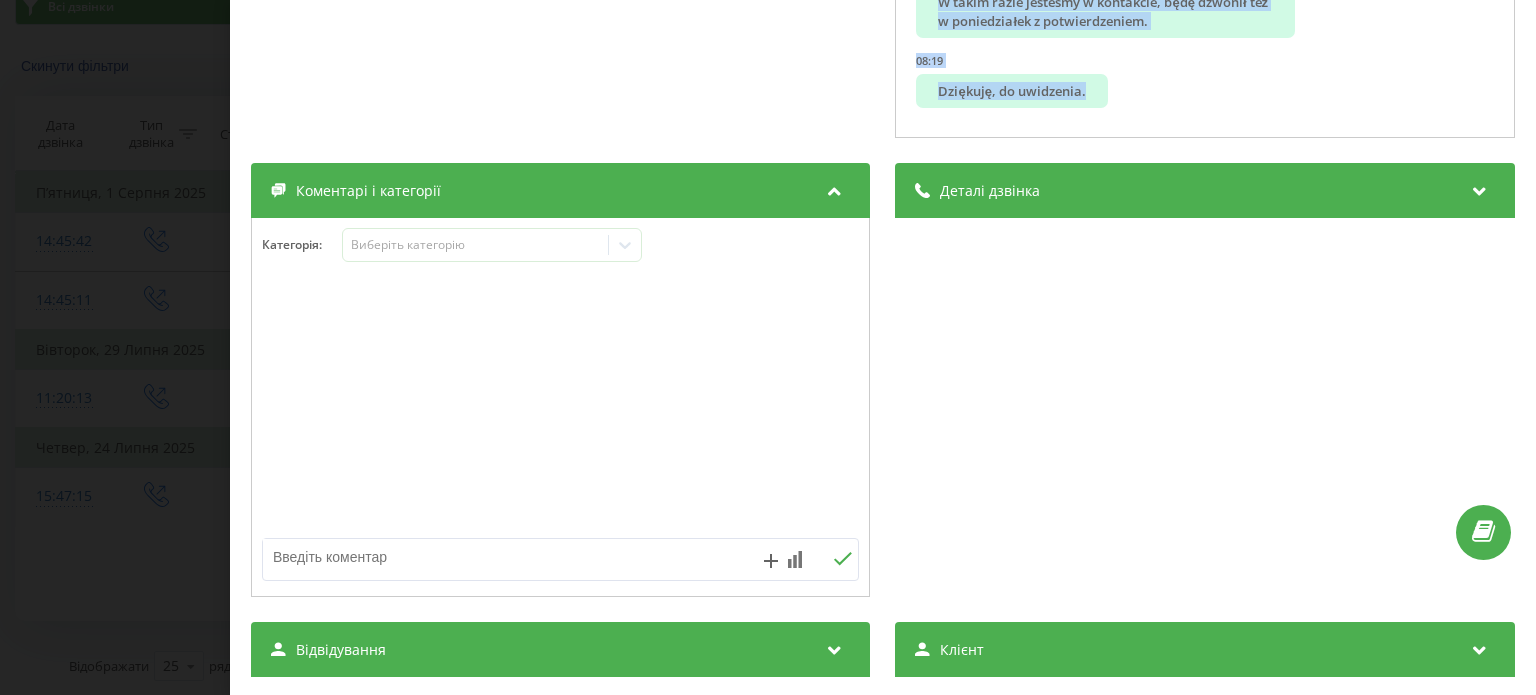 drag, startPoint x: 923, startPoint y: 283, endPoint x: 1131, endPoint y: 138, distance: 253.55275 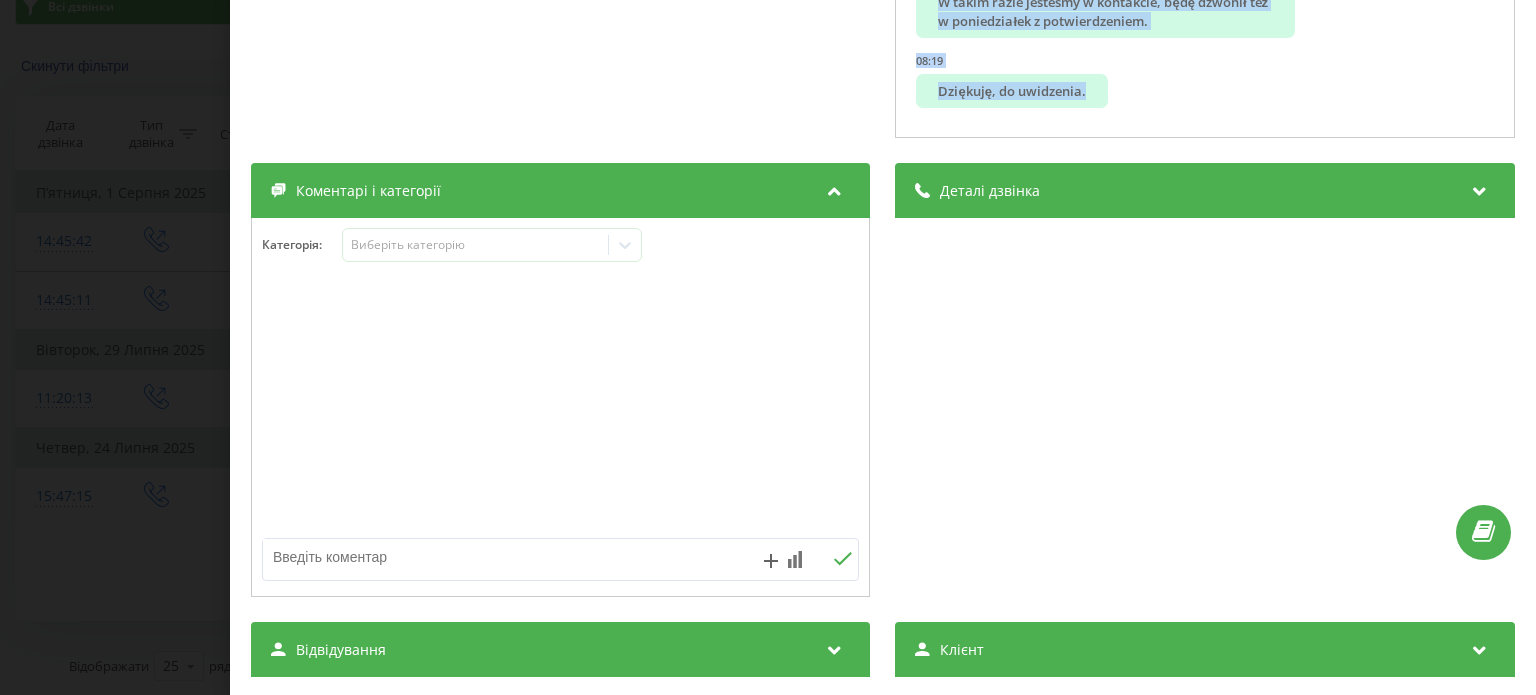 click on "Дзвінок :  1753361235.51541   1 x  - 08:20 00:00   00:00   Транскрипція 00:01 Słucham? 00:02 Dzień dobry, Ciekawa Mikołaj z tej strony. 00:04 Dzwonię z firmy Ringostat. 00:04 Halo, 00:06 Ja odpowiadam na zgłoszenie w naszym systemie. 00:11 Halo? 00:13 halo, mnie słyszycie? 00:14 Teraz słychać troszeczkę lepiej? 00:14 Tak, teraz słyszę. 00:16 Tak. 00:18 Dobrze, ja w takim razie odpowiadam na zgłoszenie na telefon biznesowy w naszym systemie panelu. 00:21 W jakim panelu, o którym dzisiaj nie mówimy? 00:24 Chciałbym zapytać w takim razie, jak mogę pomóc. 00:30 Firma Ringostat, wirtualna telefonia biznesowa. 00:34 Chcielibyśmy się jakoś umówić na prezentację jeszcze z temu waszego, tak? 00:35 Okej, 00:39 super, rozumiem. 00:39 Czyli byliby Państwo po prostu zainteresowani... 00:40 Mówią, że jakby 2% dostrzegają dla nas. 00:45 Chcielibyśmy zobaczyć, jakie są możliwości, tak? 00:47 Dobrze, oczywiście. 00:49 01:03 Mówimy o agentach call center. 01:05 01:06 01:12" at bounding box center (768, 347) 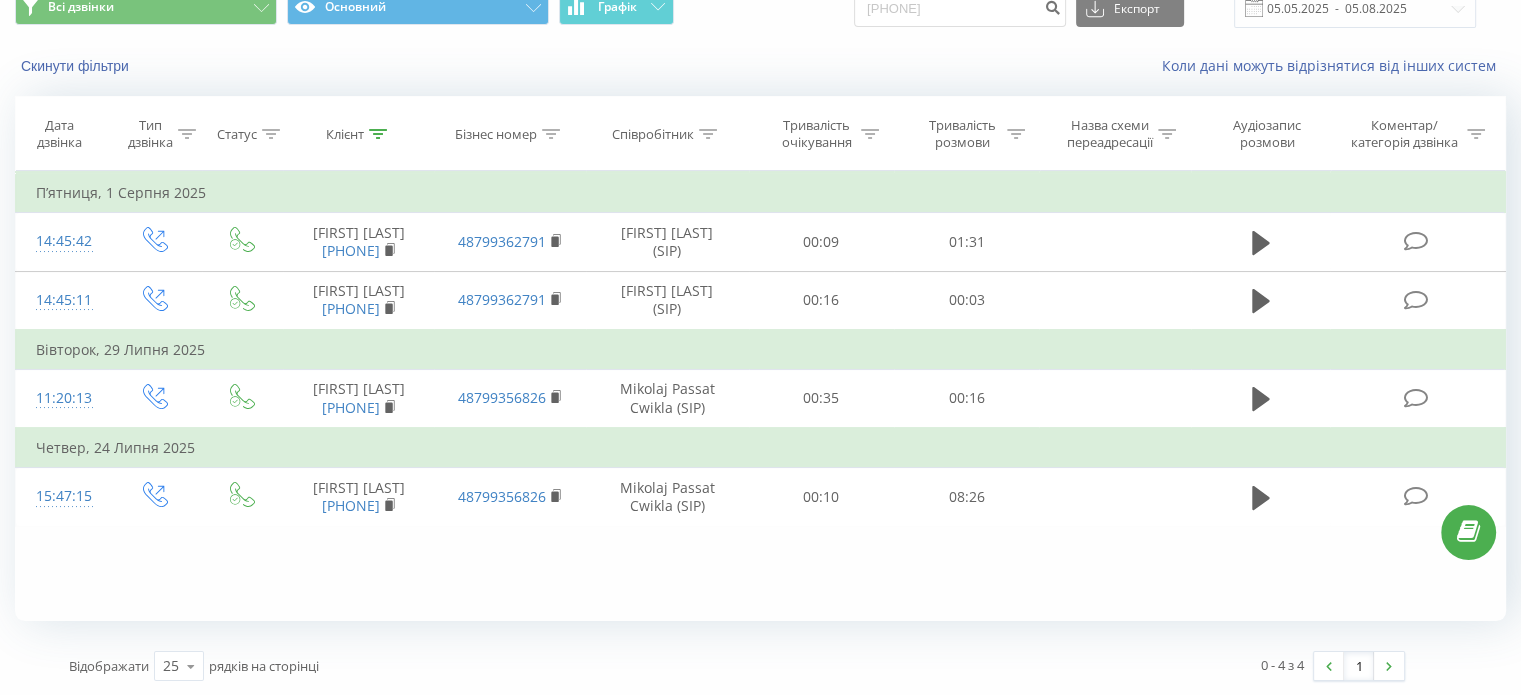 scroll, scrollTop: 0, scrollLeft: 0, axis: both 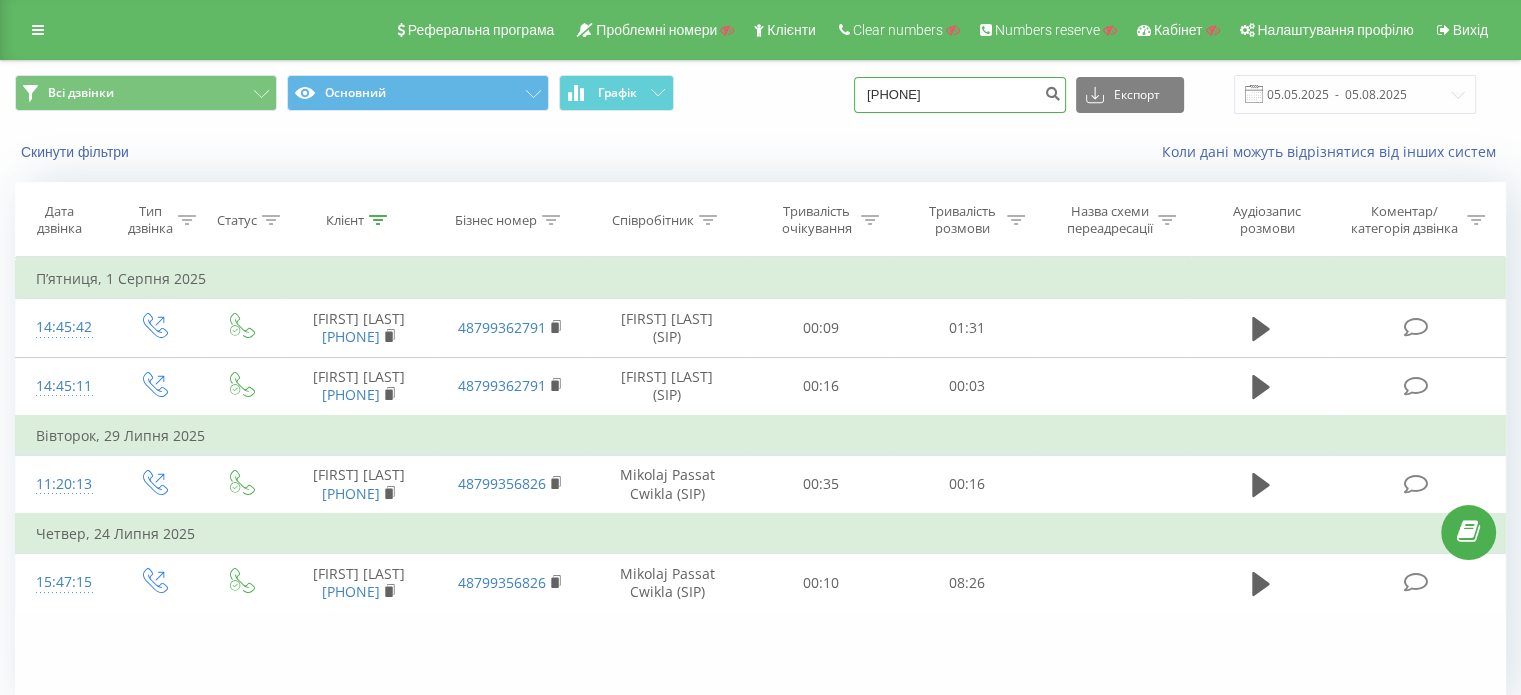click on "48728853079" at bounding box center [960, 95] 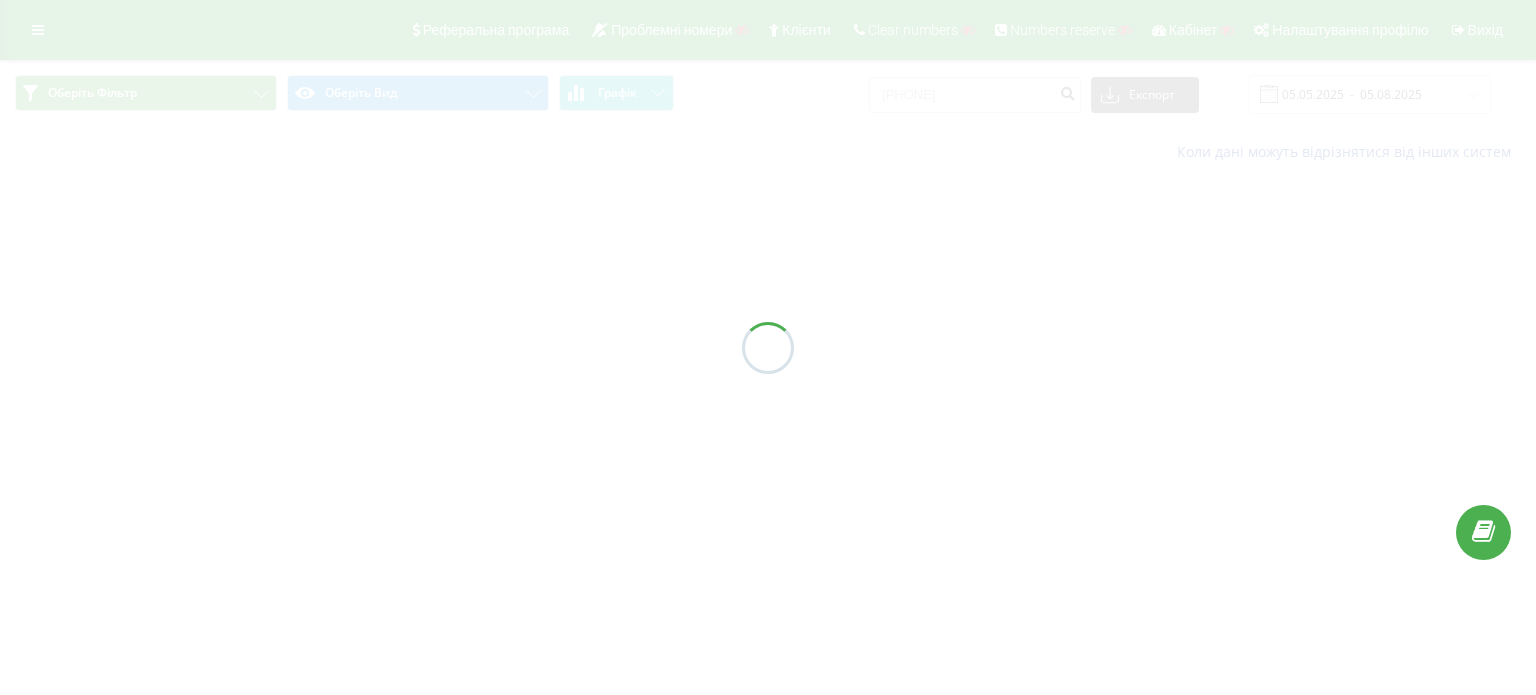 scroll, scrollTop: 0, scrollLeft: 0, axis: both 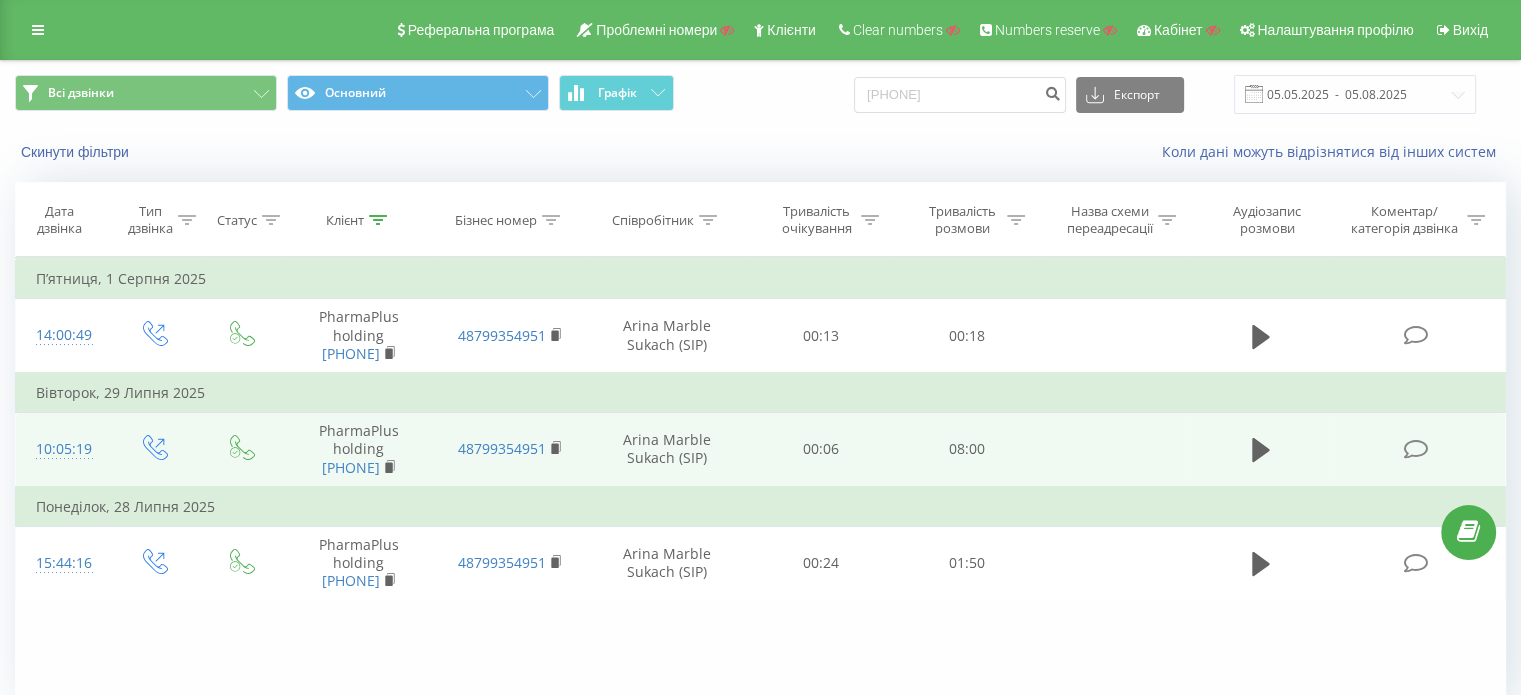 click at bounding box center (1415, 449) 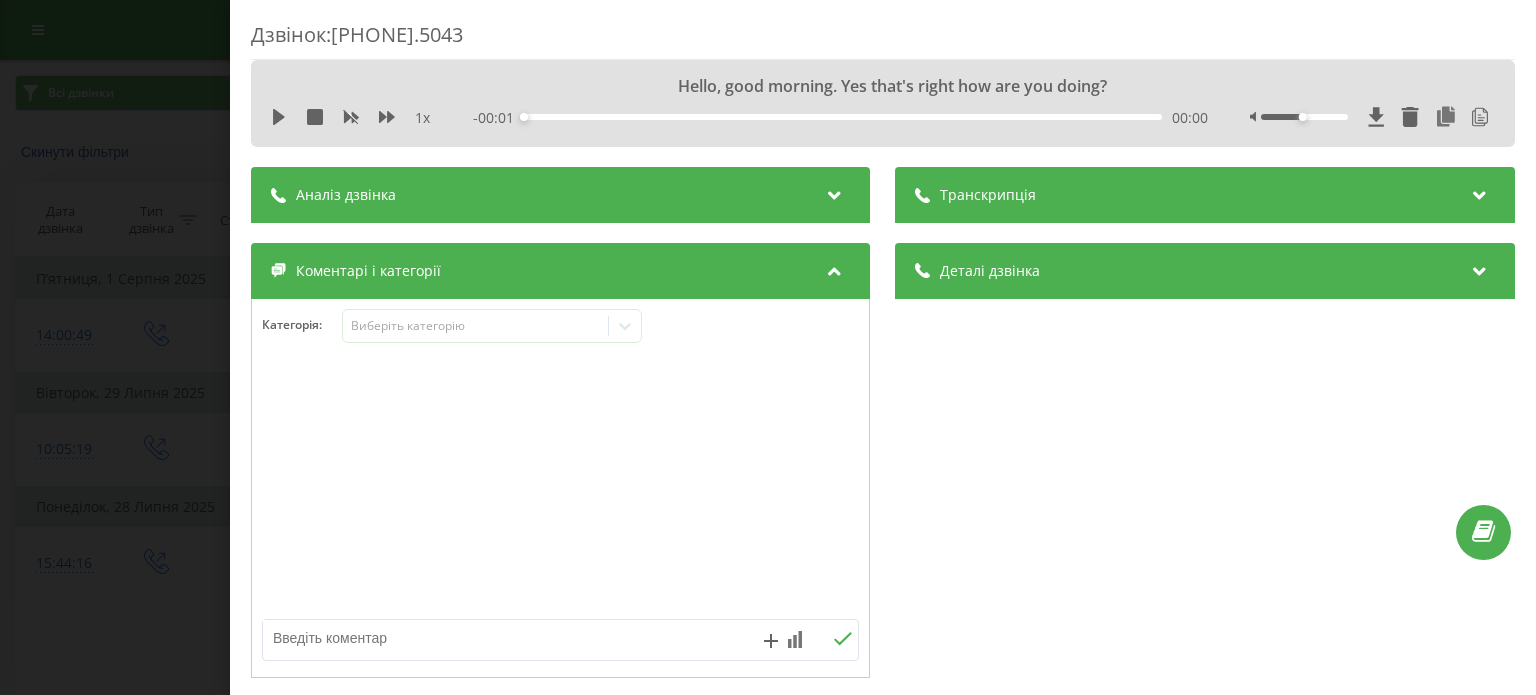 click on "Транскрипція" at bounding box center [989, 195] 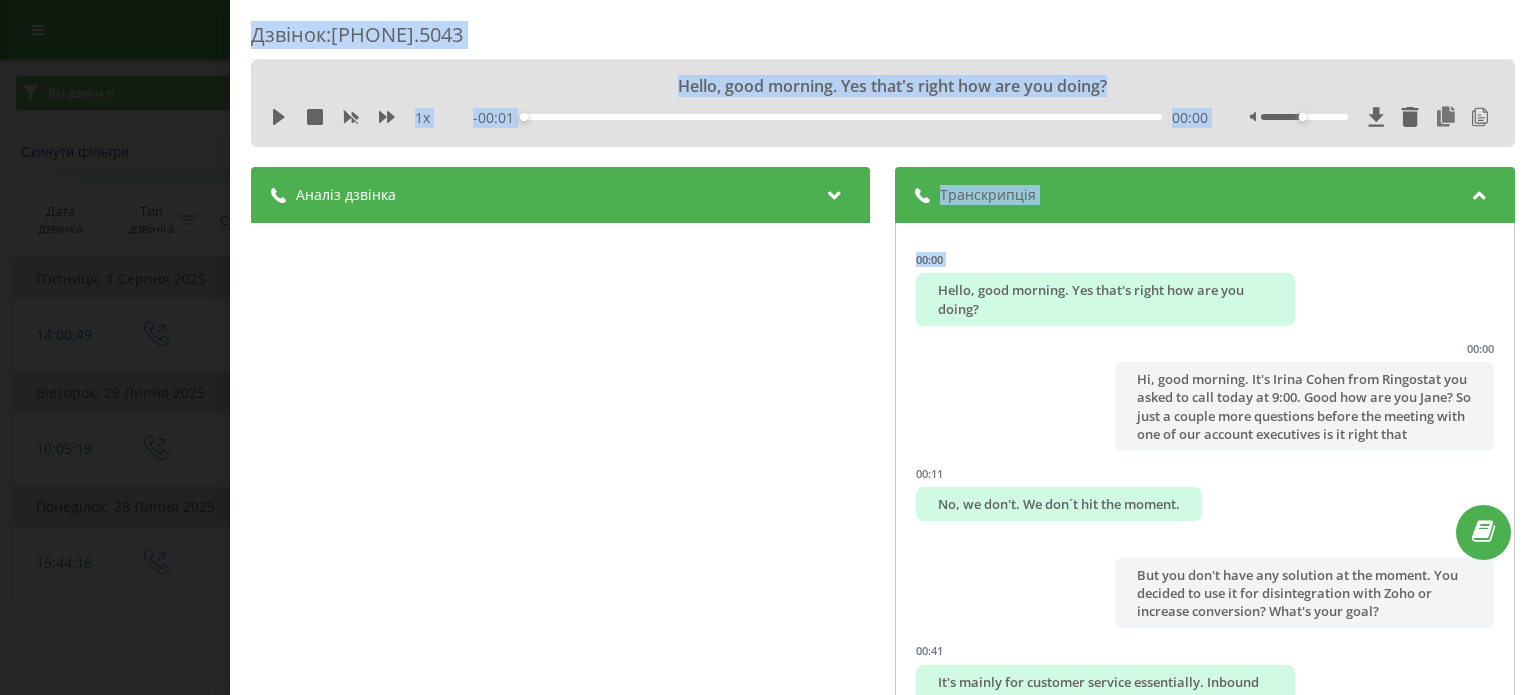scroll, scrollTop: 223, scrollLeft: 0, axis: vertical 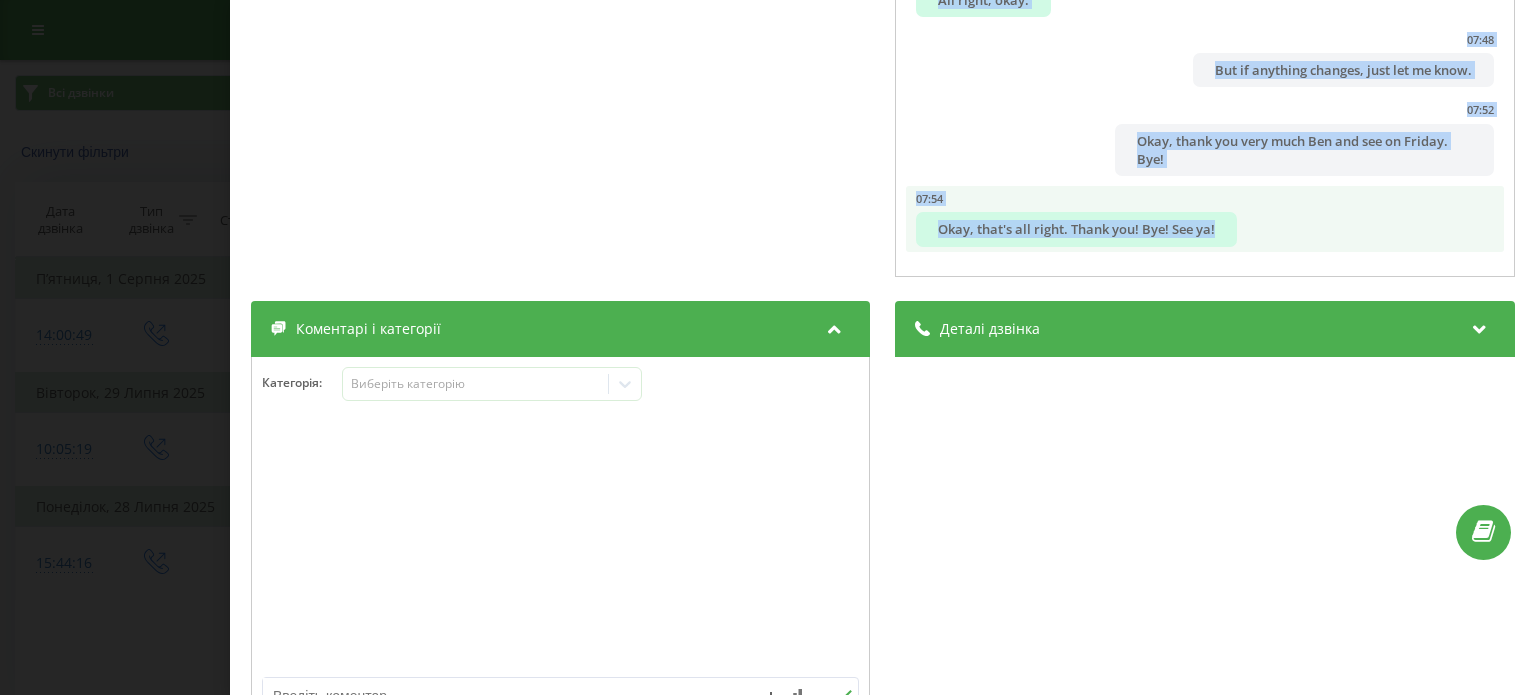 drag, startPoint x: 920, startPoint y: 283, endPoint x: 1276, endPoint y: 234, distance: 359.35638 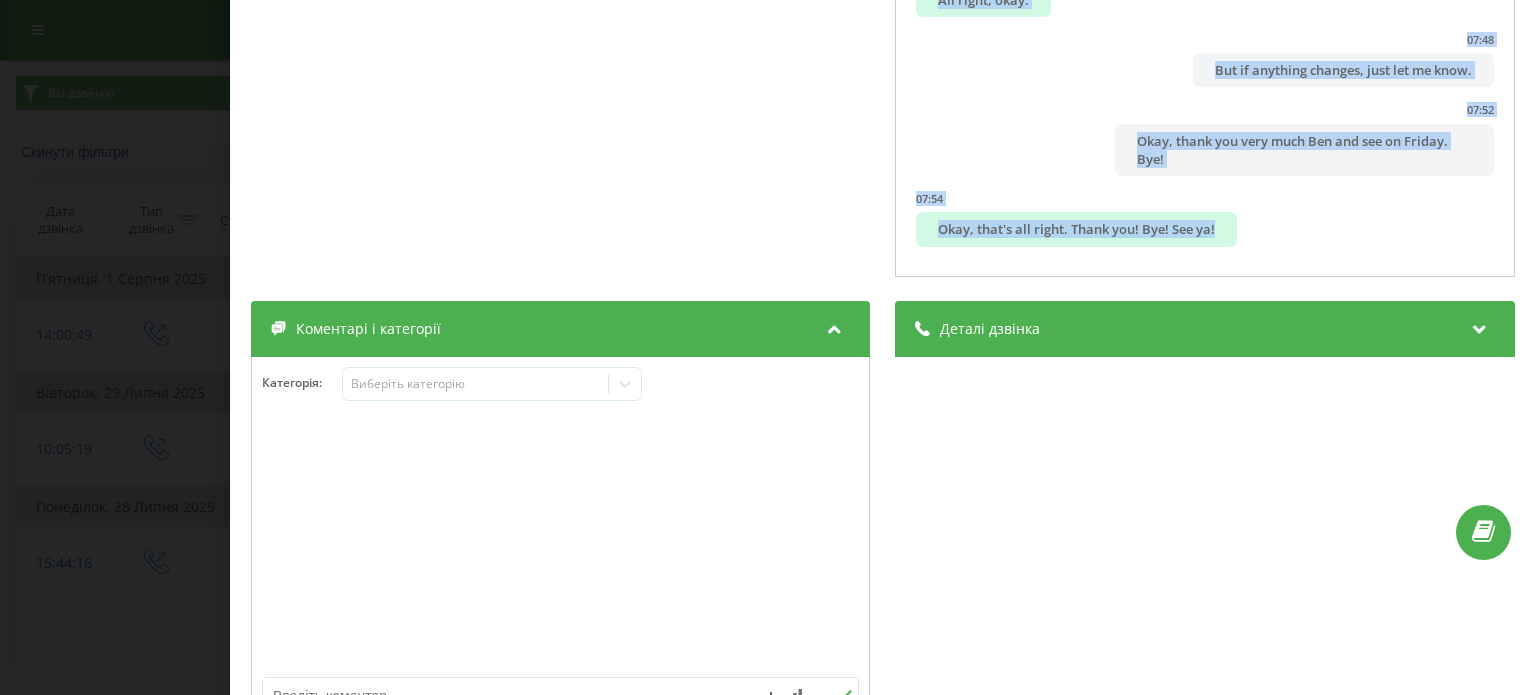 click on "Дзвінок :  1753772719.5043 Hello, good morning. Yes that's right how are you doing?   1 x  - 07:59 00:00   00:00   Транскрипція 00:00 Hello, good morning. Yes that's right how are you doing? 00:00 Hi, good morning. It's Irina Cohen from Ringostat you asked to call today at 9:00. Good how are you Jane? So just a couple more questions before the meeting with one of our account executives is it right that 00:11 No, we don't. We don´t hit the moment. 00:25 But you don't have any solution at the moment. You decided to use it for disintegration with Zoho or increase conversion? What's your goal? 00:41 It's mainly for customer service essentially. Inbound calls, sometimes even outbound calls as well 00:51 That is what we want to use it for and would like you integrate into our own custom software 00:55 Sure, we have open API and how many employees work in this customer support department? Three people. Okay 00:56 So if have a solution that has available APIs then also be good 01:11 01:25 01:34 7" at bounding box center [768, 347] 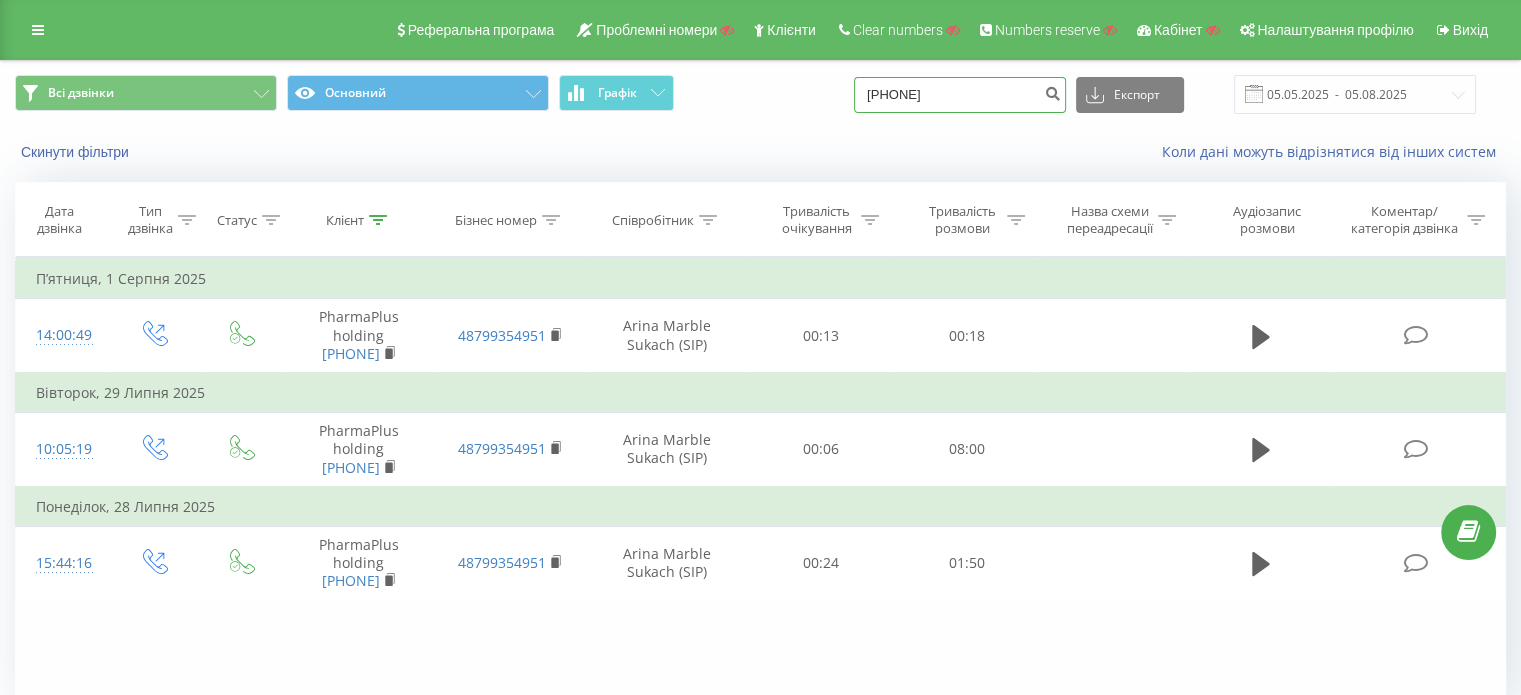 click on "48504298321" at bounding box center [960, 95] 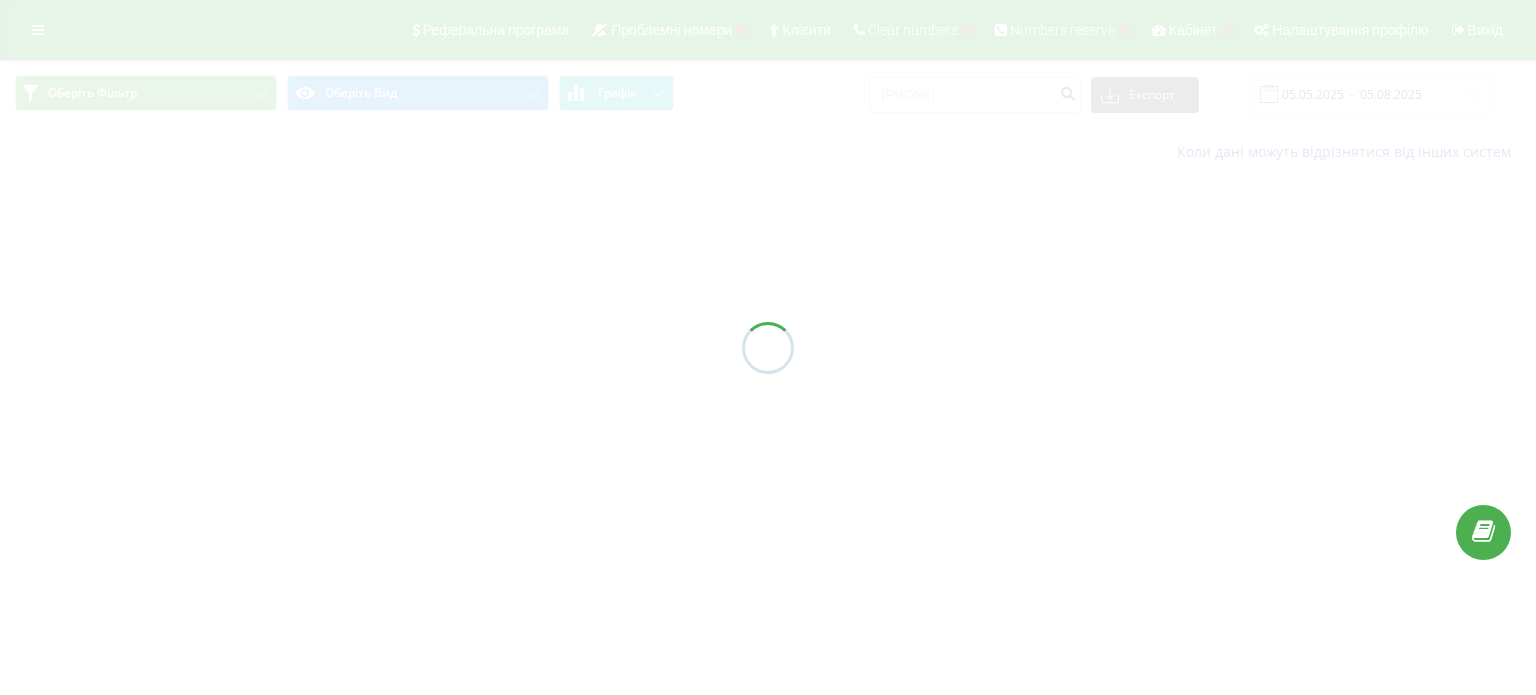 scroll, scrollTop: 0, scrollLeft: 0, axis: both 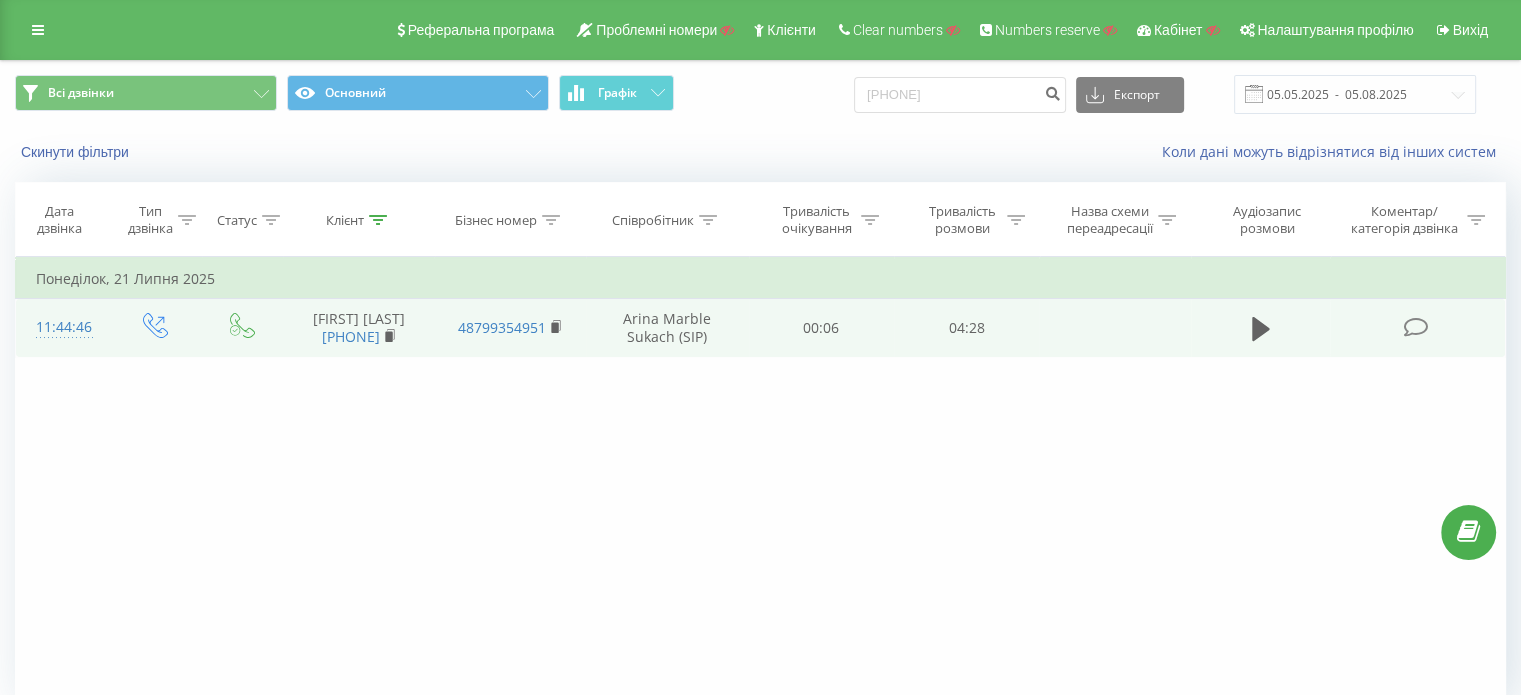 click at bounding box center (1415, 327) 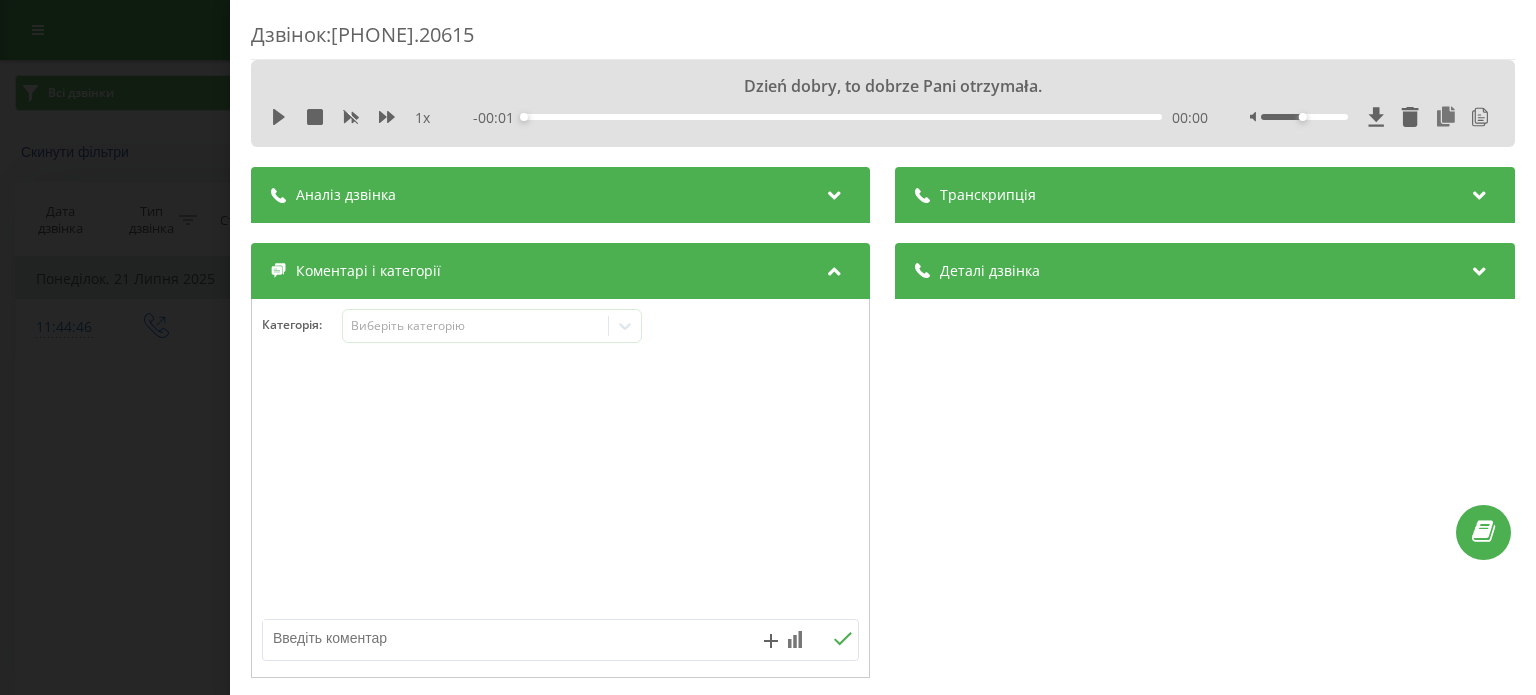 click on "Транскрипція" at bounding box center [1205, 195] 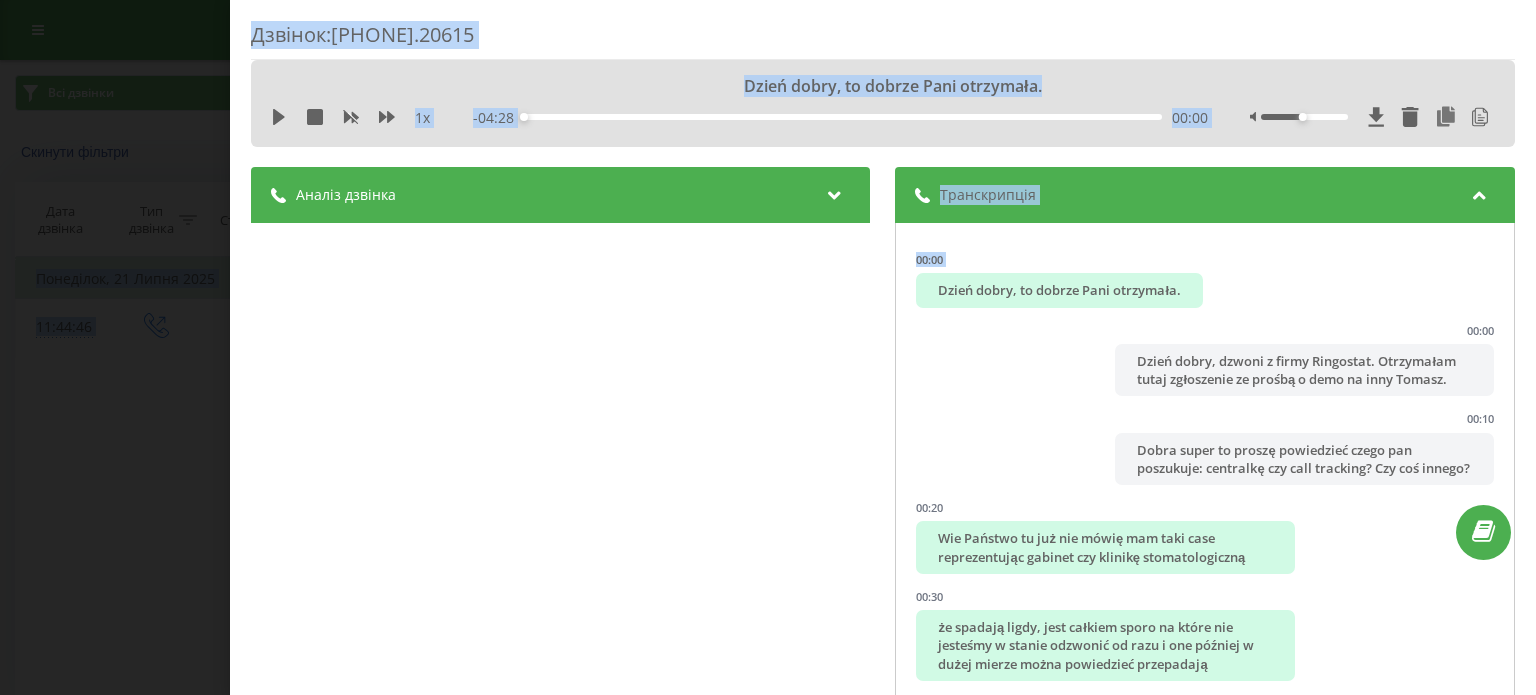 scroll, scrollTop: 223, scrollLeft: 0, axis: vertical 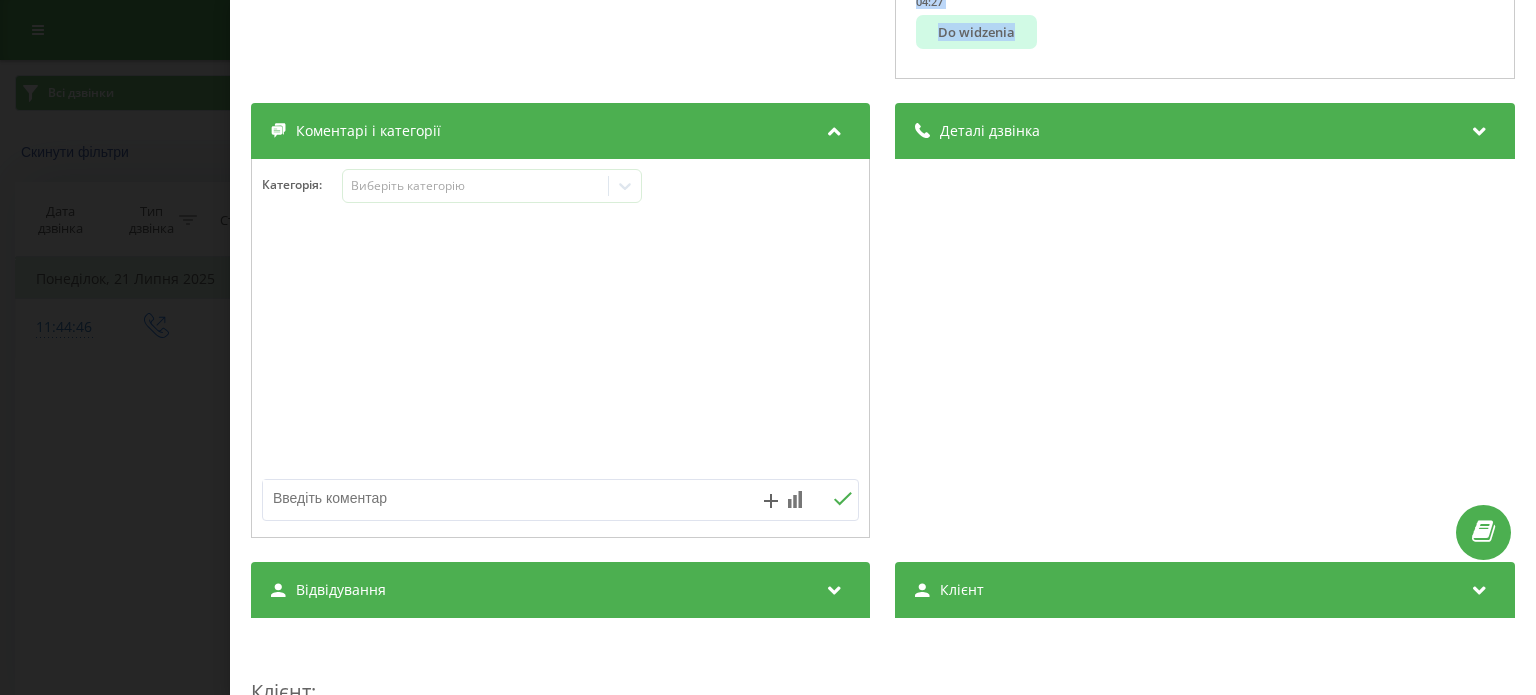 drag, startPoint x: 927, startPoint y: 283, endPoint x: 1157, endPoint y: 55, distance: 323.858 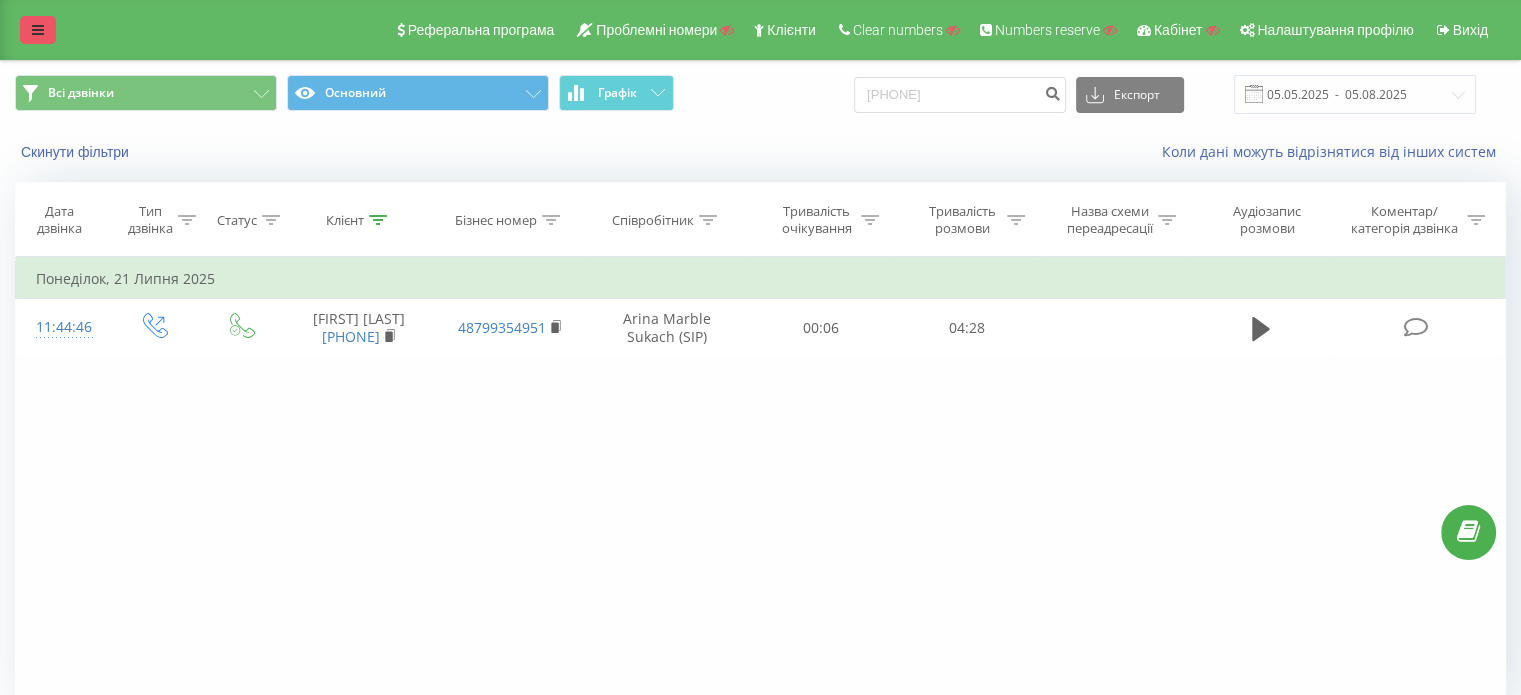 click at bounding box center (38, 30) 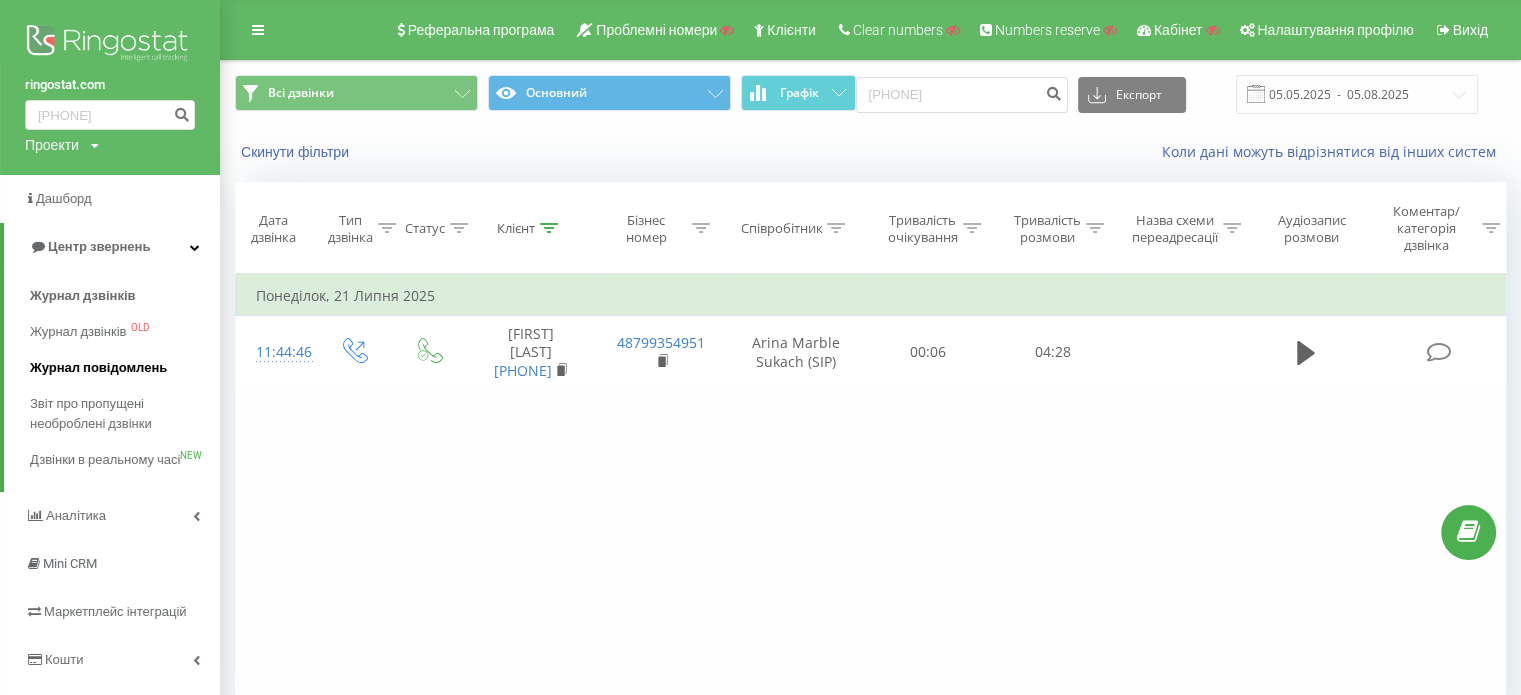 click on "Журнал повідомлень" at bounding box center [125, 368] 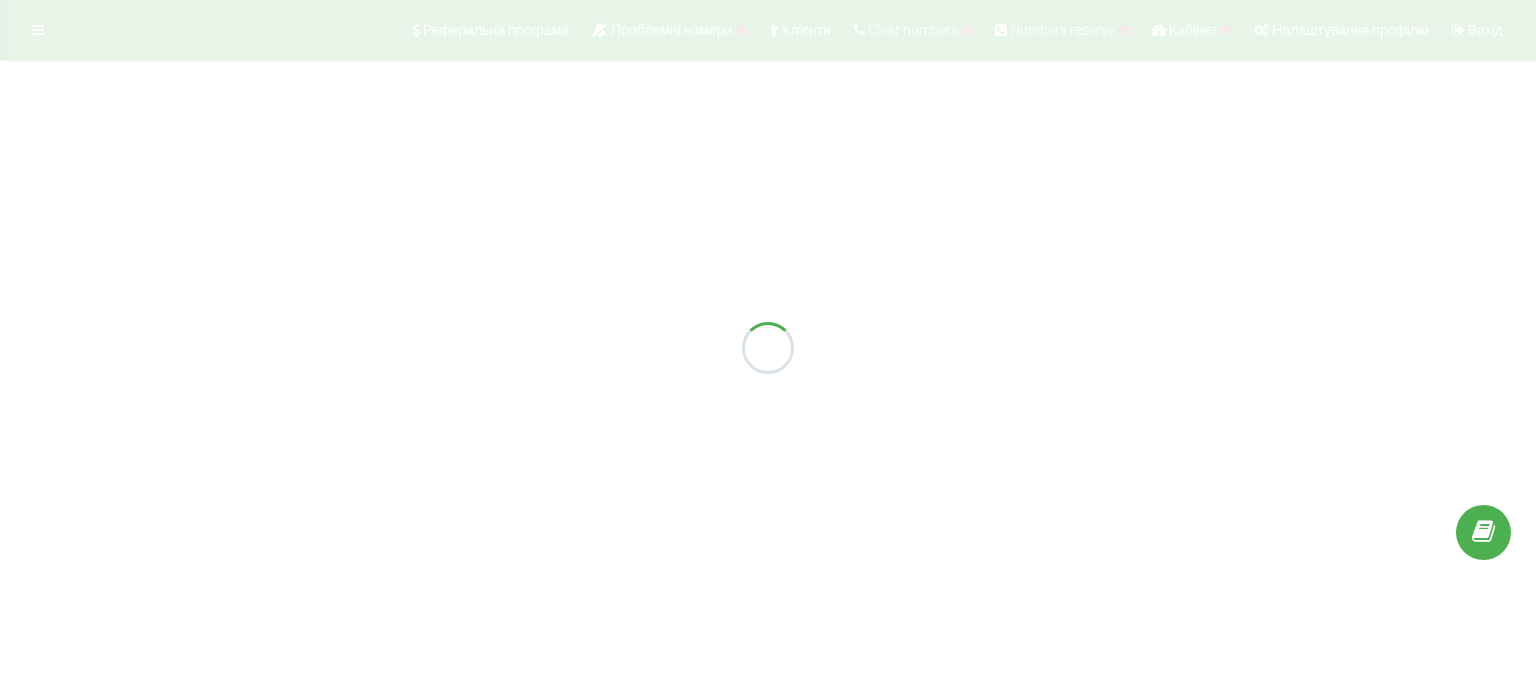 scroll, scrollTop: 0, scrollLeft: 0, axis: both 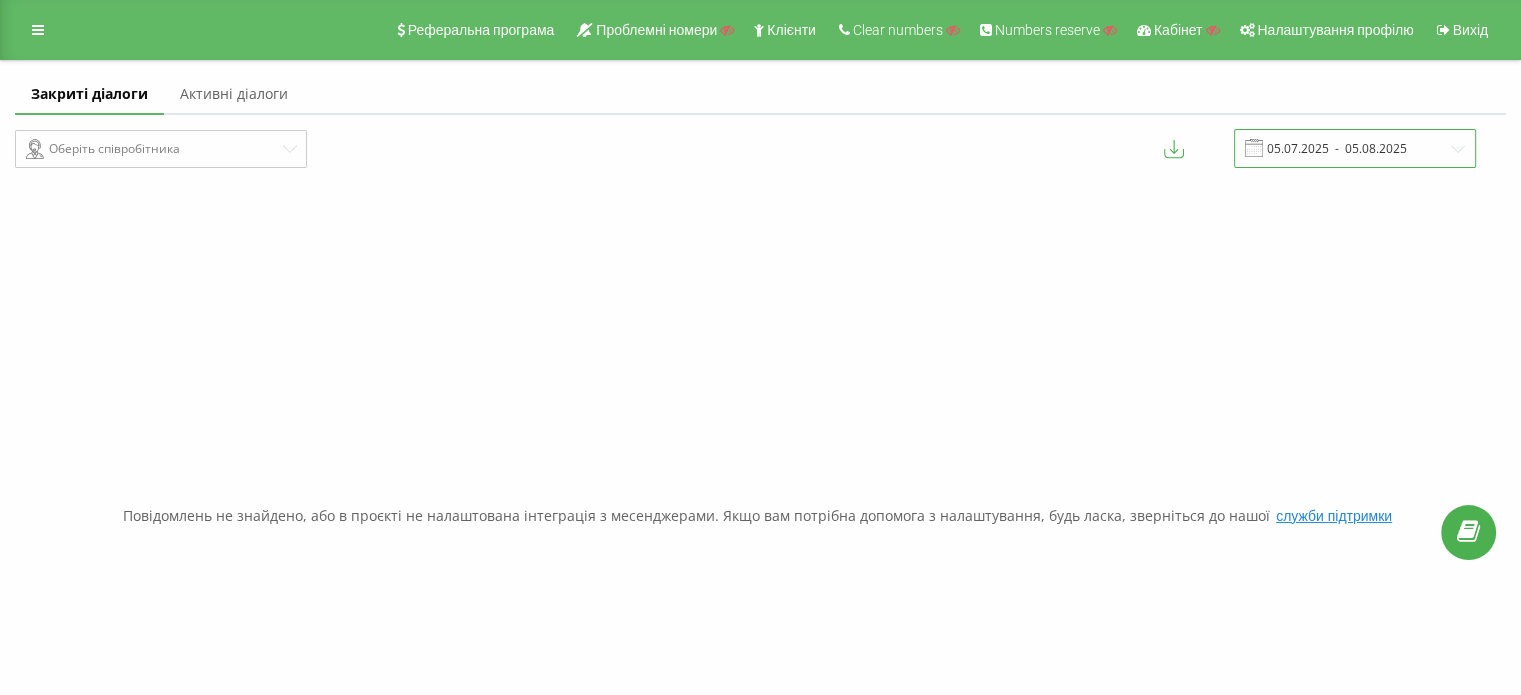 click on "05.07.2025  -  05.08.2025" at bounding box center [1355, 148] 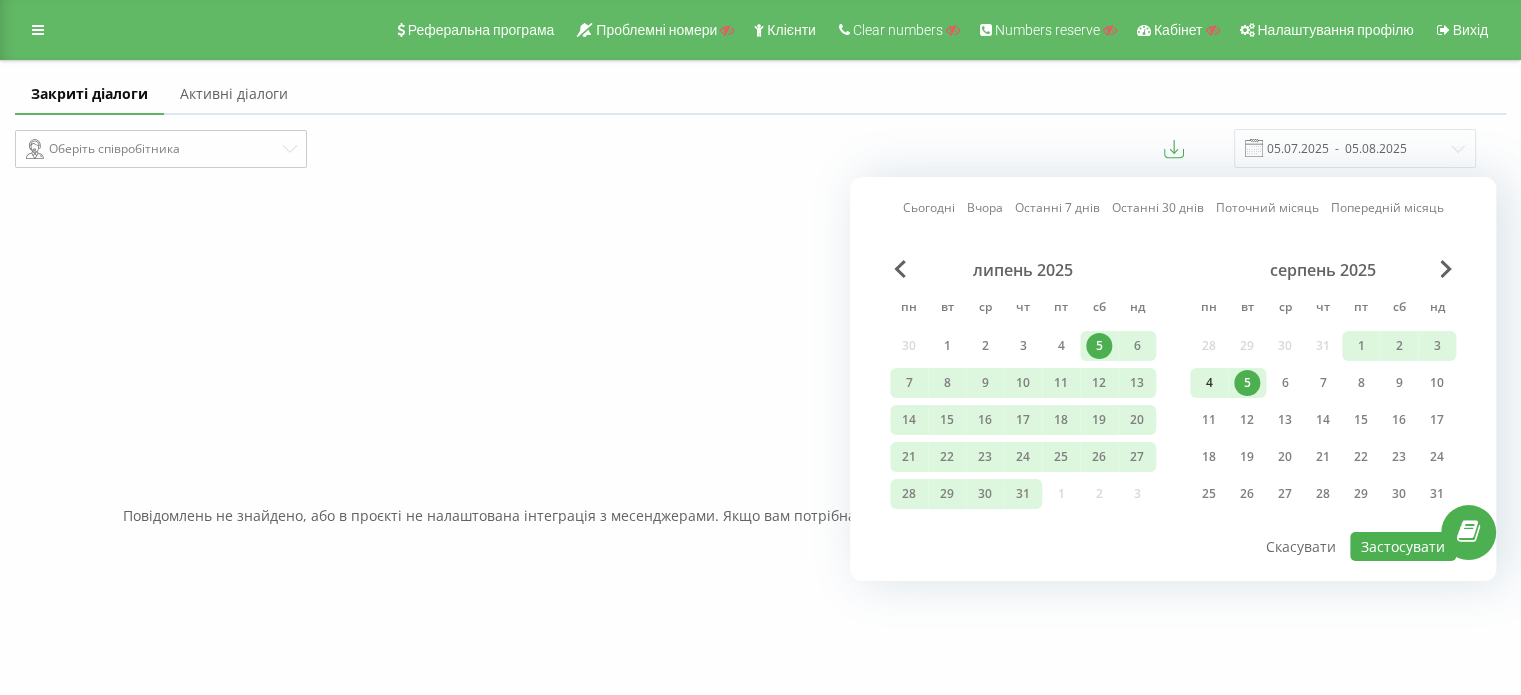 click on "4" at bounding box center (1209, 383) 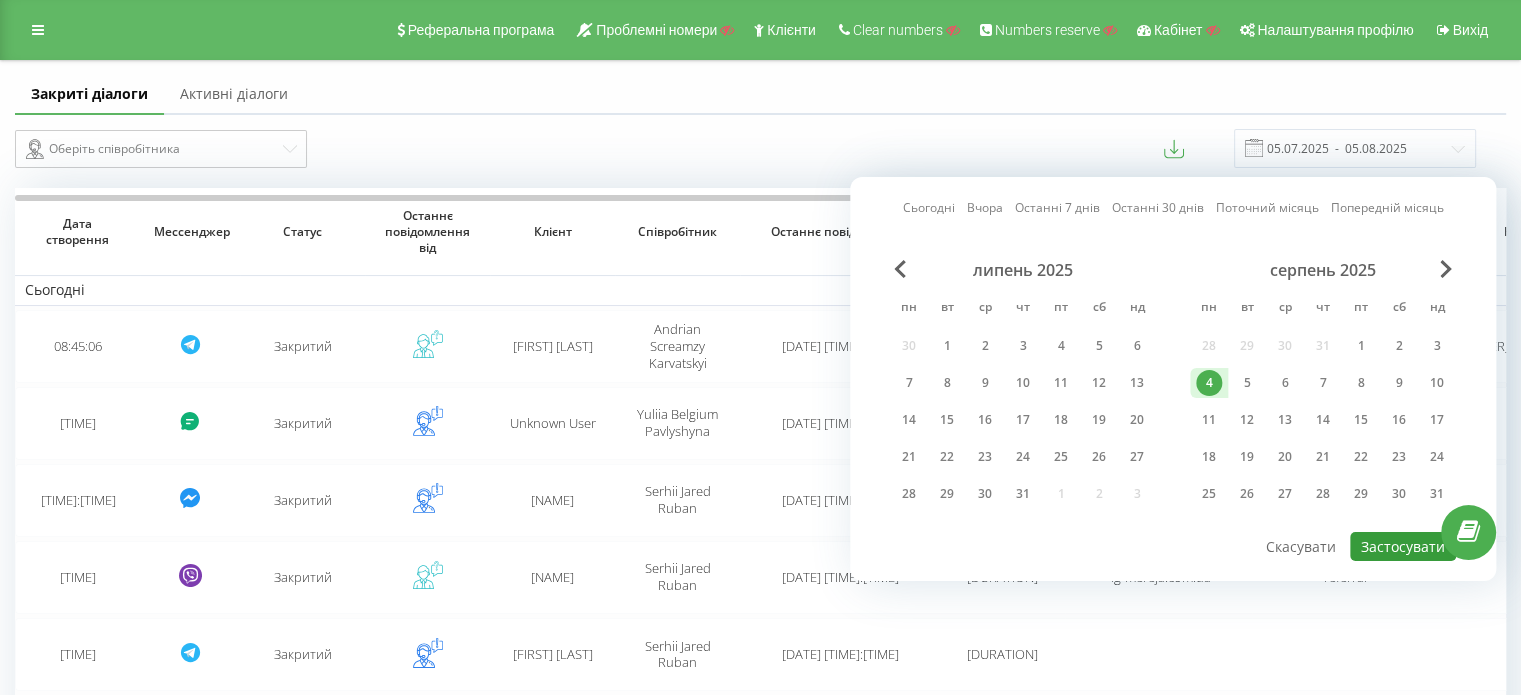 click on "Застосувати" at bounding box center [1403, 546] 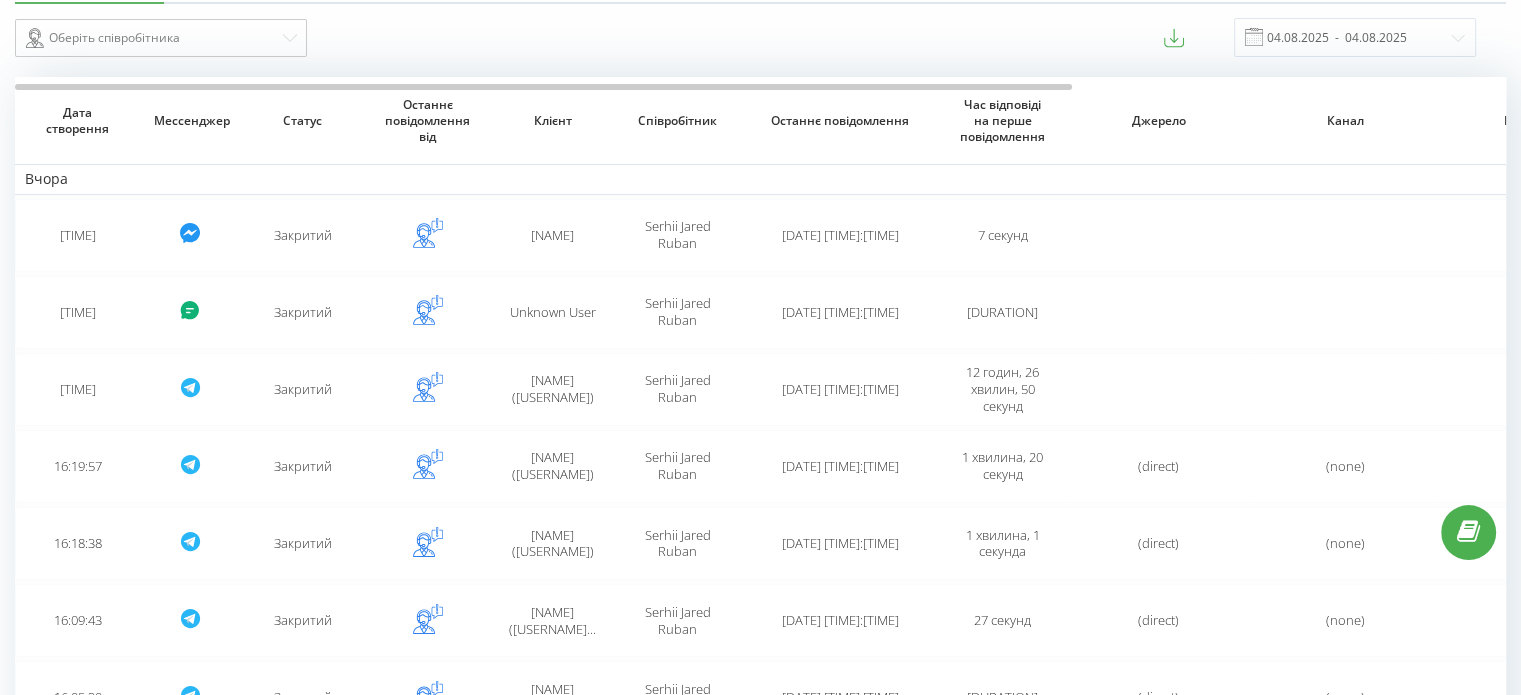 scroll, scrollTop: 0, scrollLeft: 0, axis: both 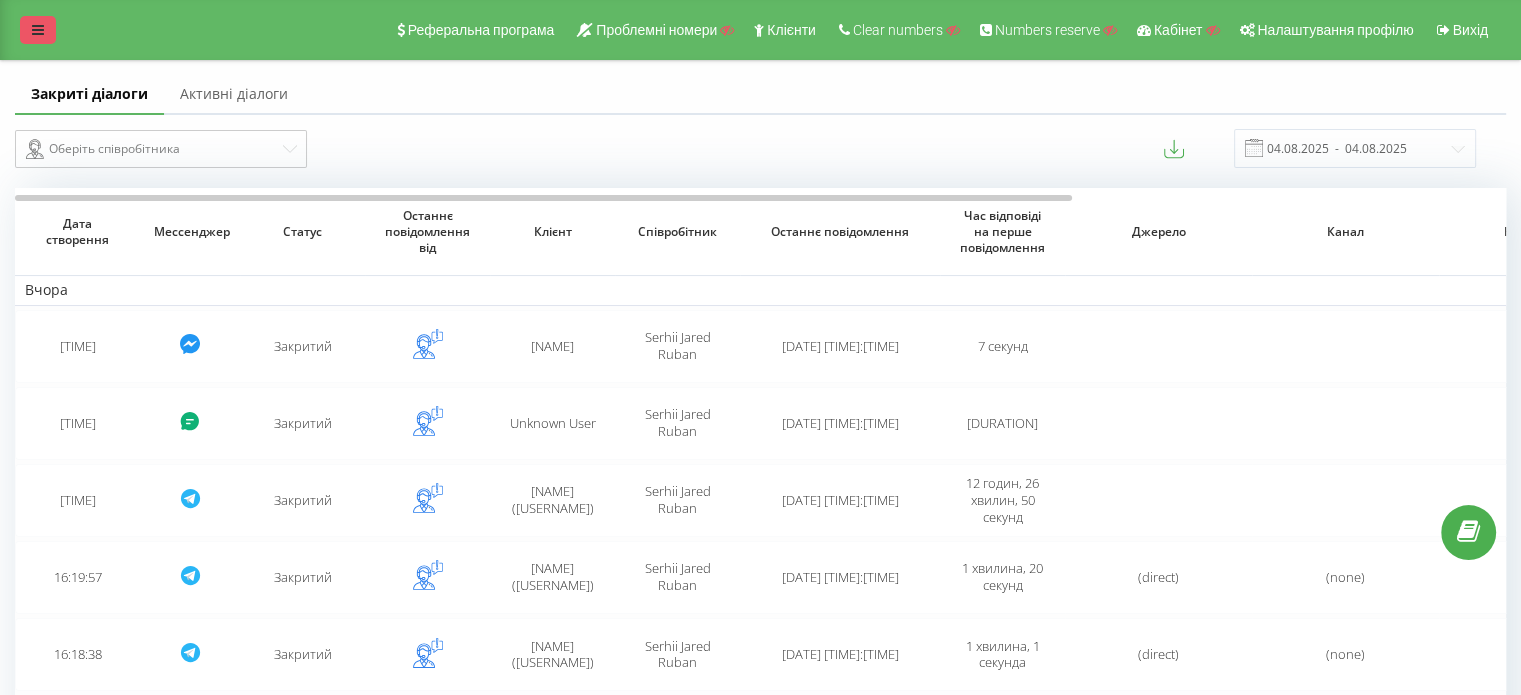 click at bounding box center [38, 30] 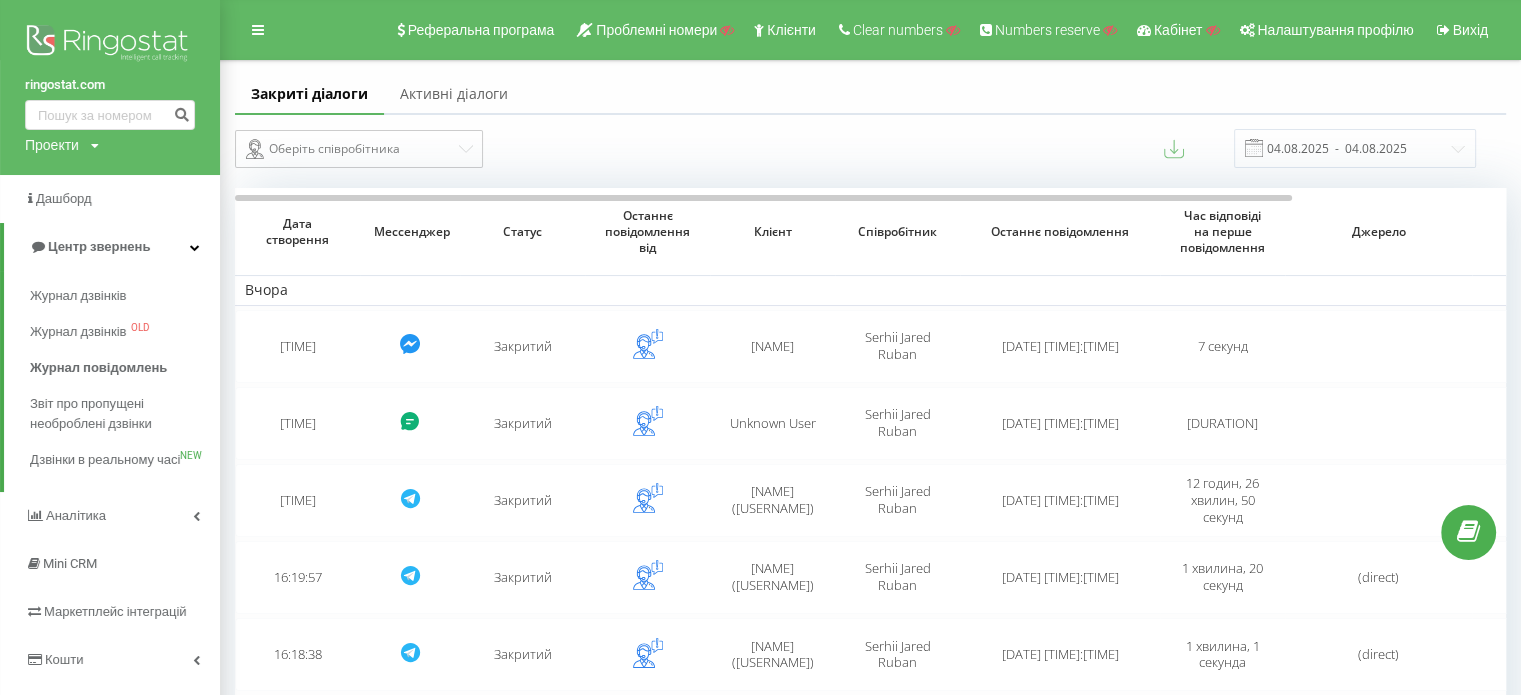 click 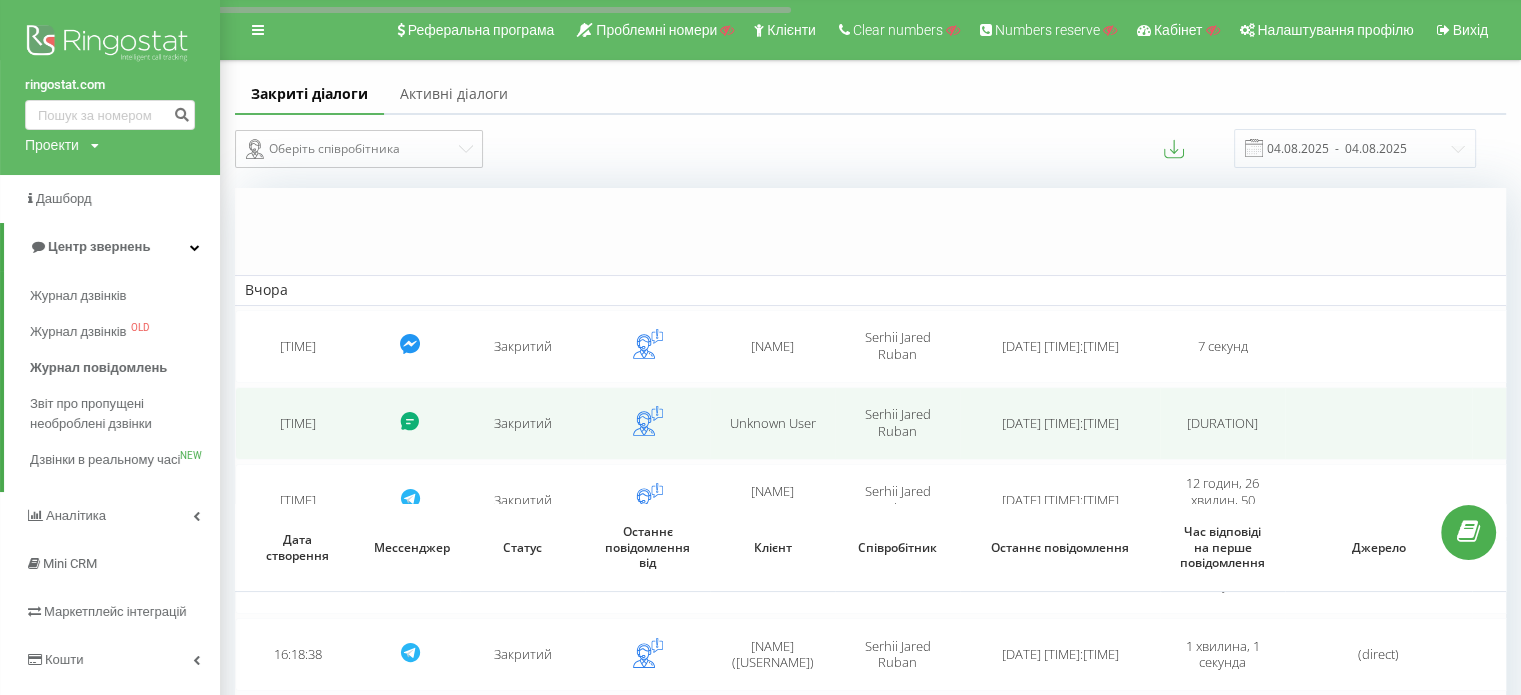 scroll, scrollTop: 450, scrollLeft: 0, axis: vertical 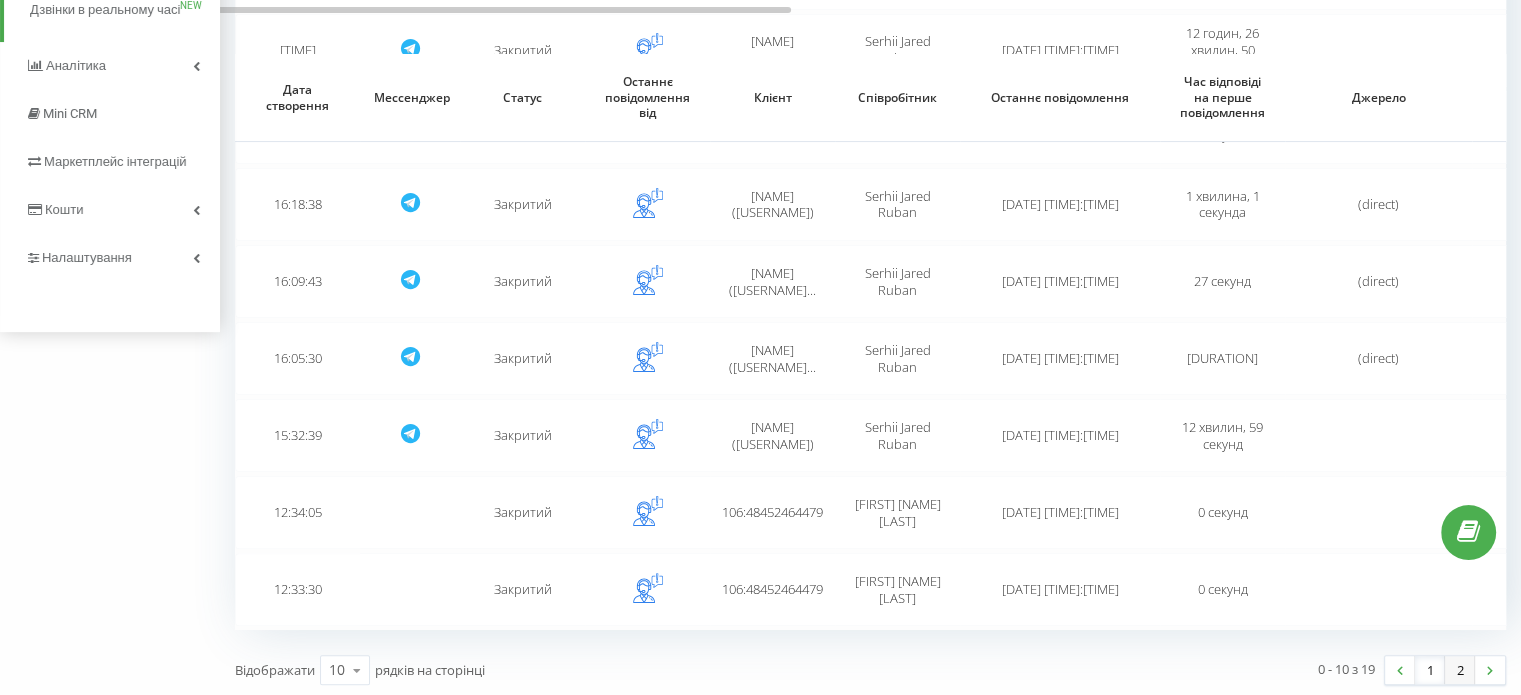 click on "2" at bounding box center [1460, 670] 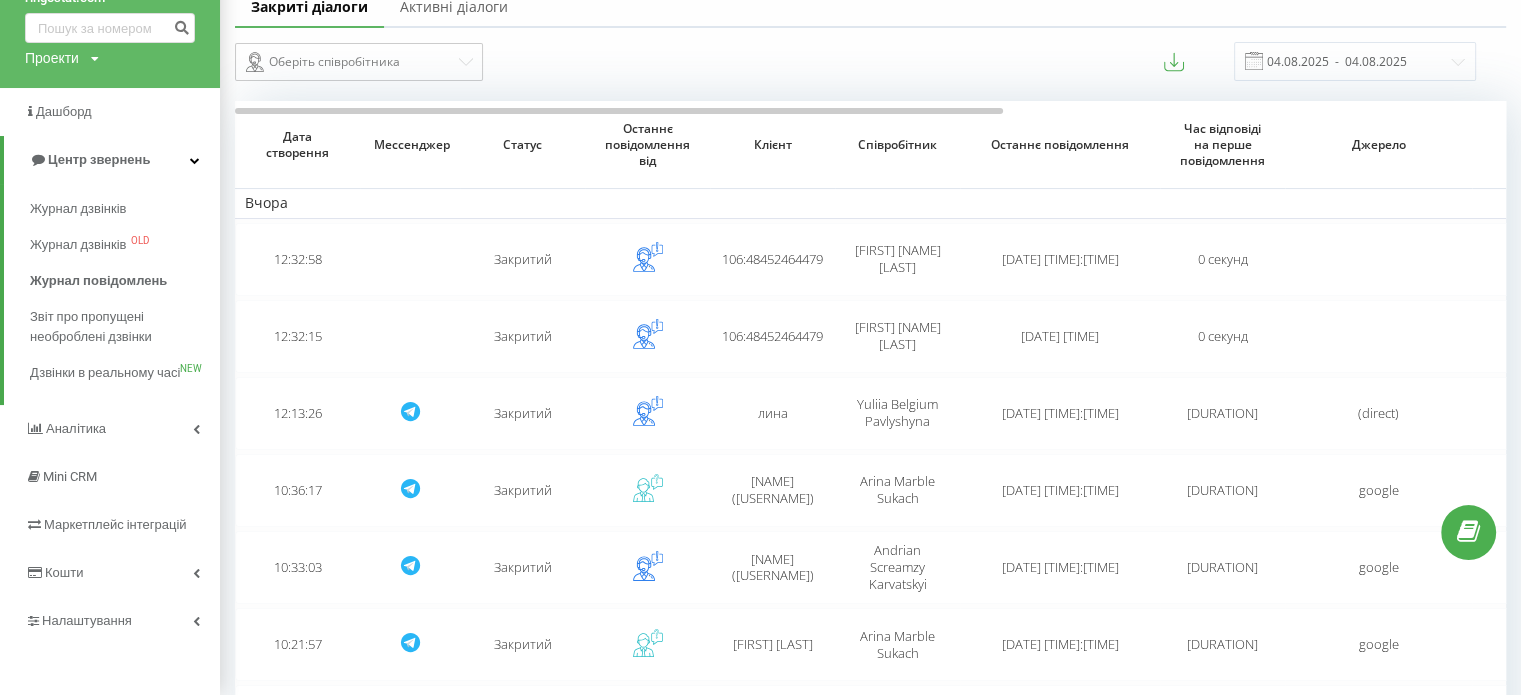 scroll, scrollTop: 373, scrollLeft: 0, axis: vertical 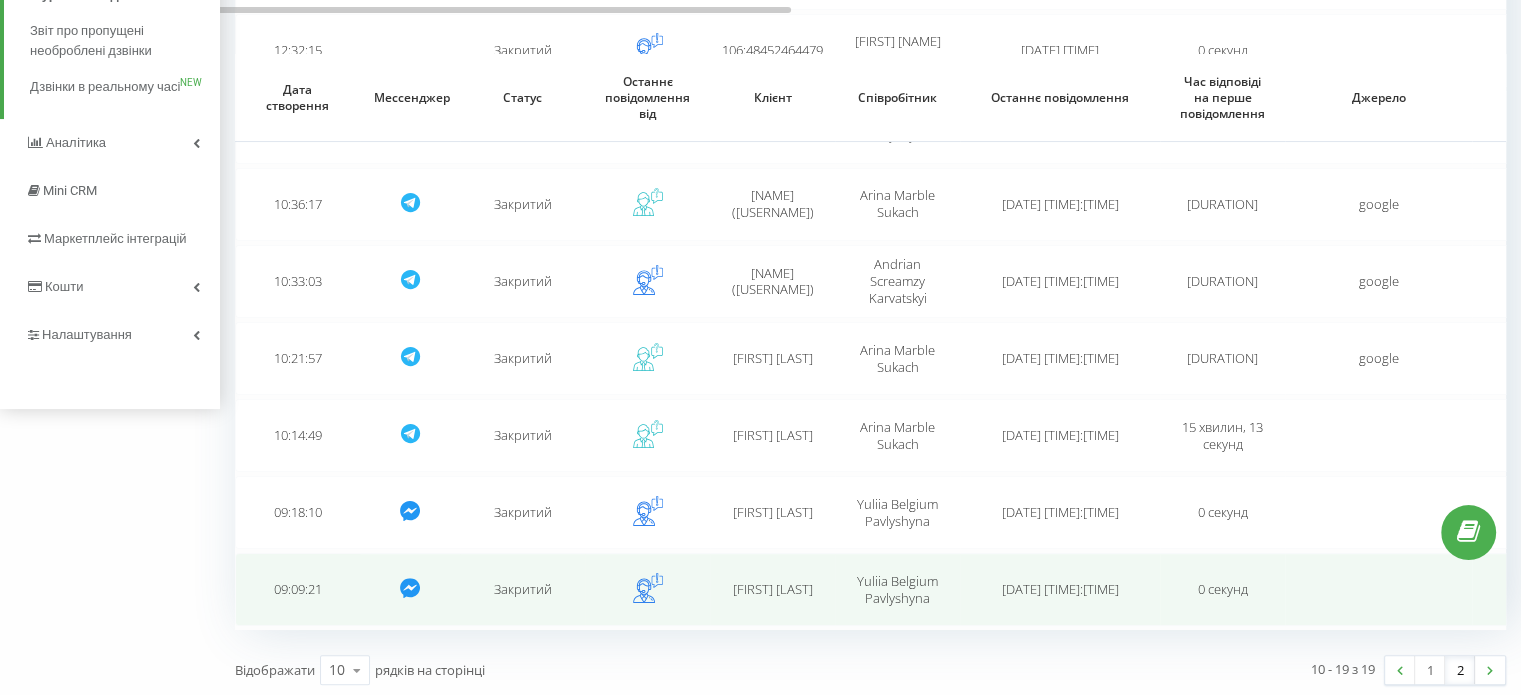 click on "Yuliia Belgium Pavlyshyna" at bounding box center [897, 589] 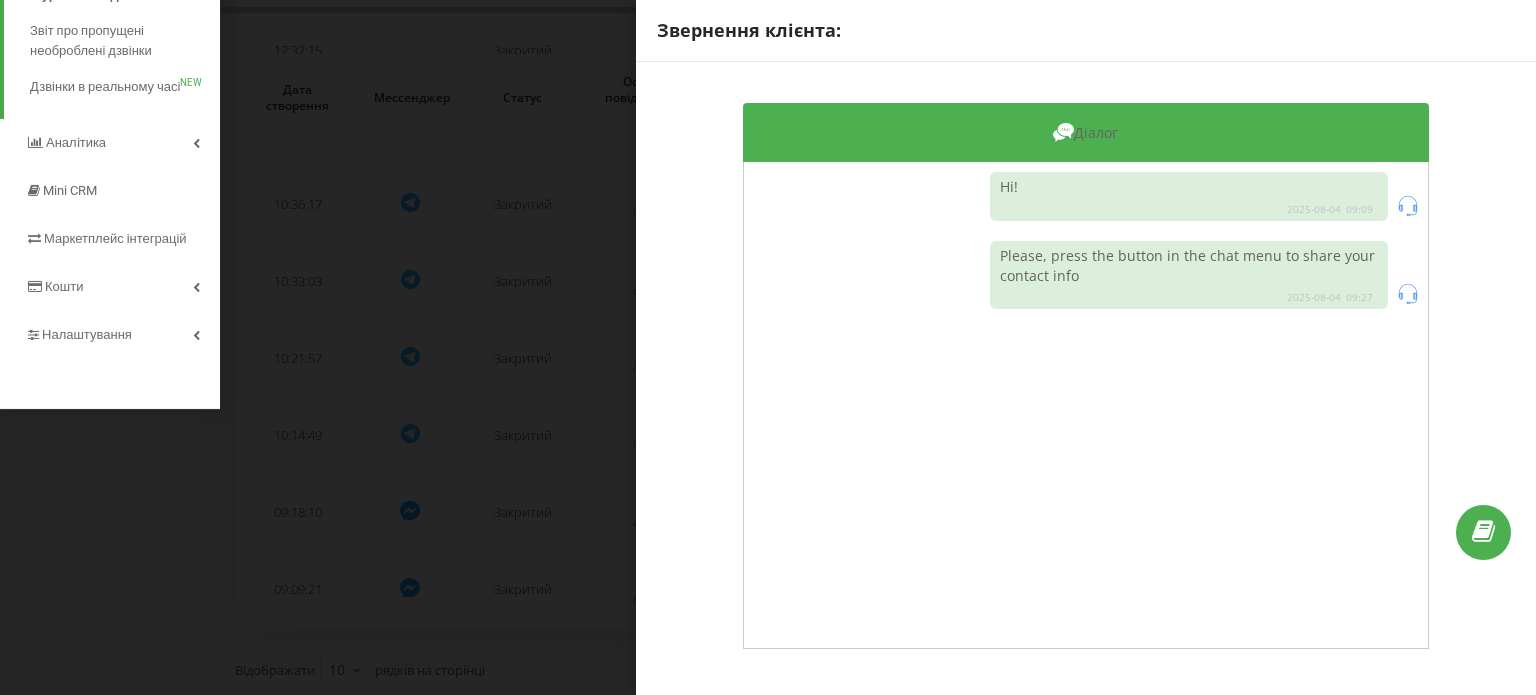 click on "Звернення клієнта:    Діалог Hi! [DATE] [TIME] Please, press the button in the chat menu to share your contact info [DATE] [TIME]" at bounding box center (768, 347) 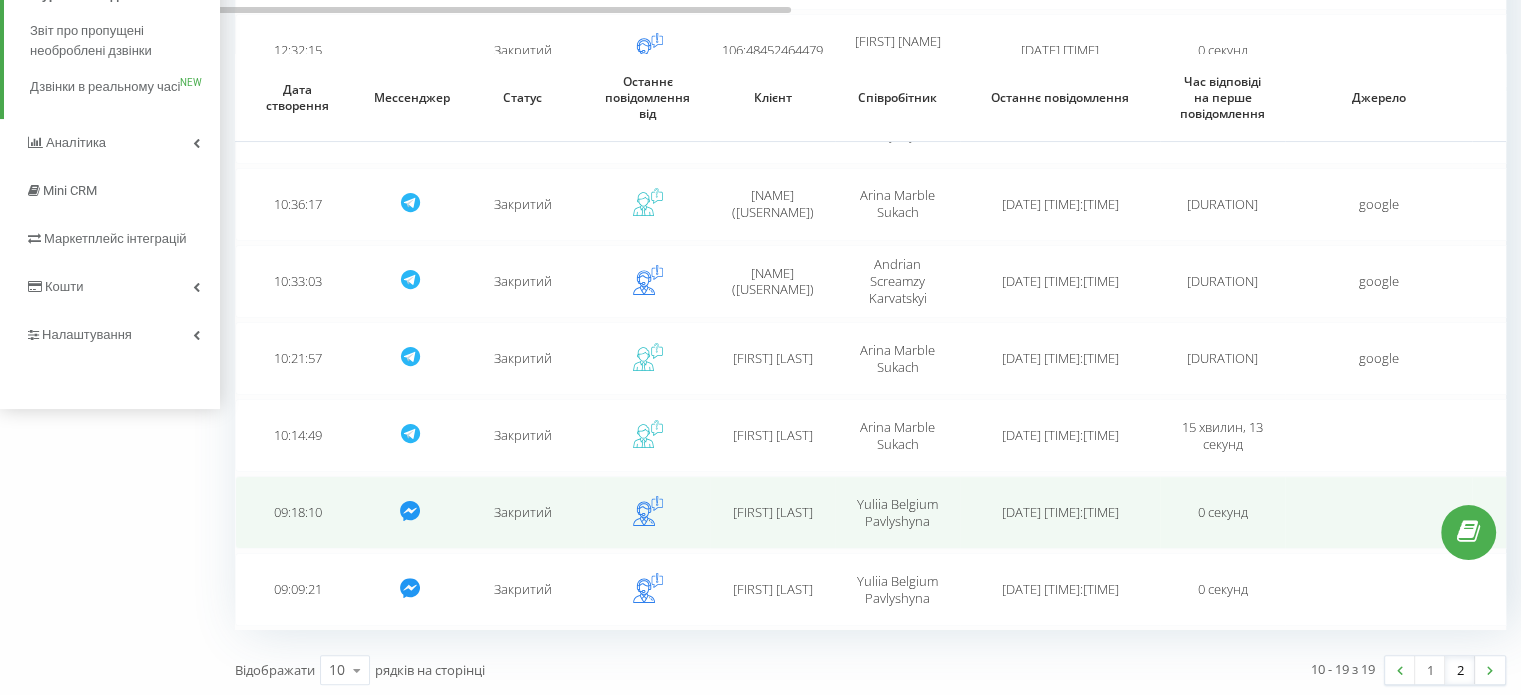 click at bounding box center (647, 512) 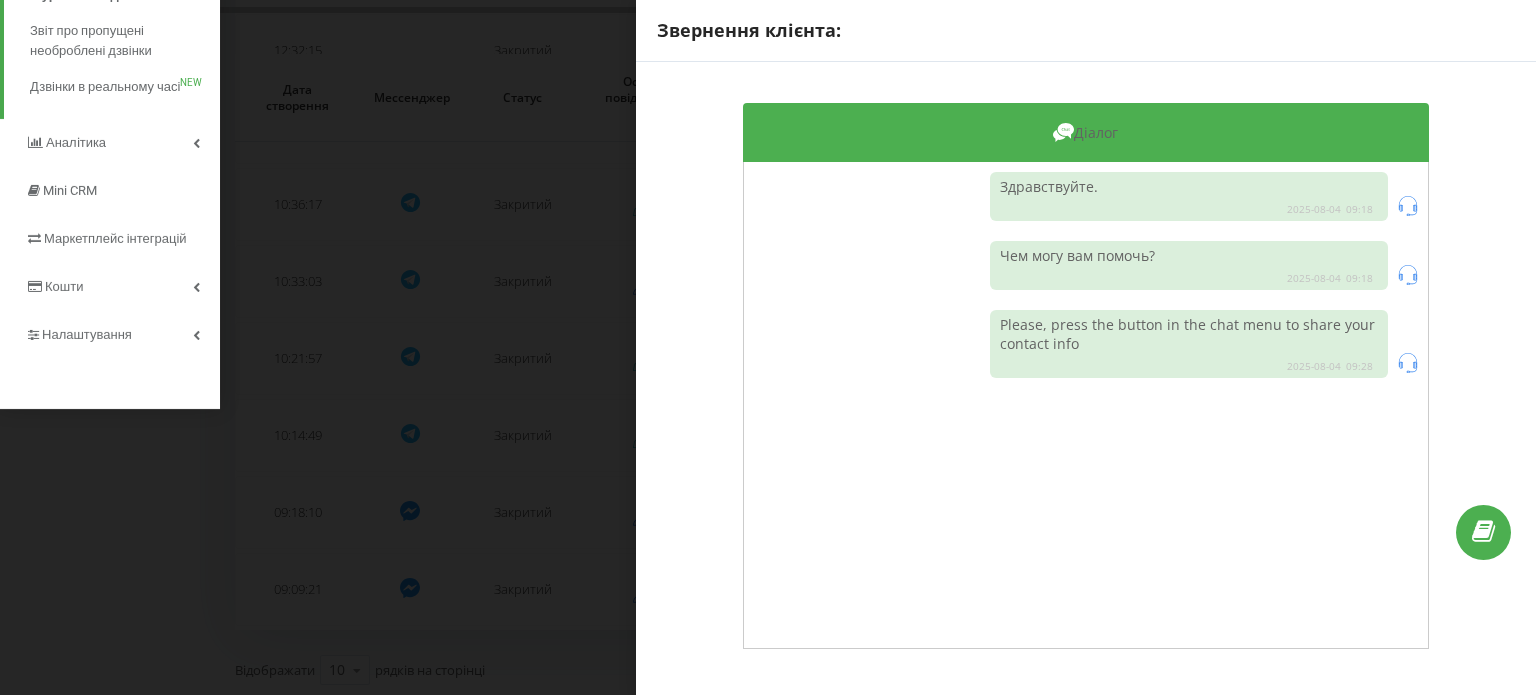 click on "Звернення клієнта:    Діалог Здравствуйте. [DATE] [TIME] Чем могу вам помочь? [DATE] [TIME] Please, press the button in the chat menu to share your contact info [DATE] [TIME]" at bounding box center [768, 347] 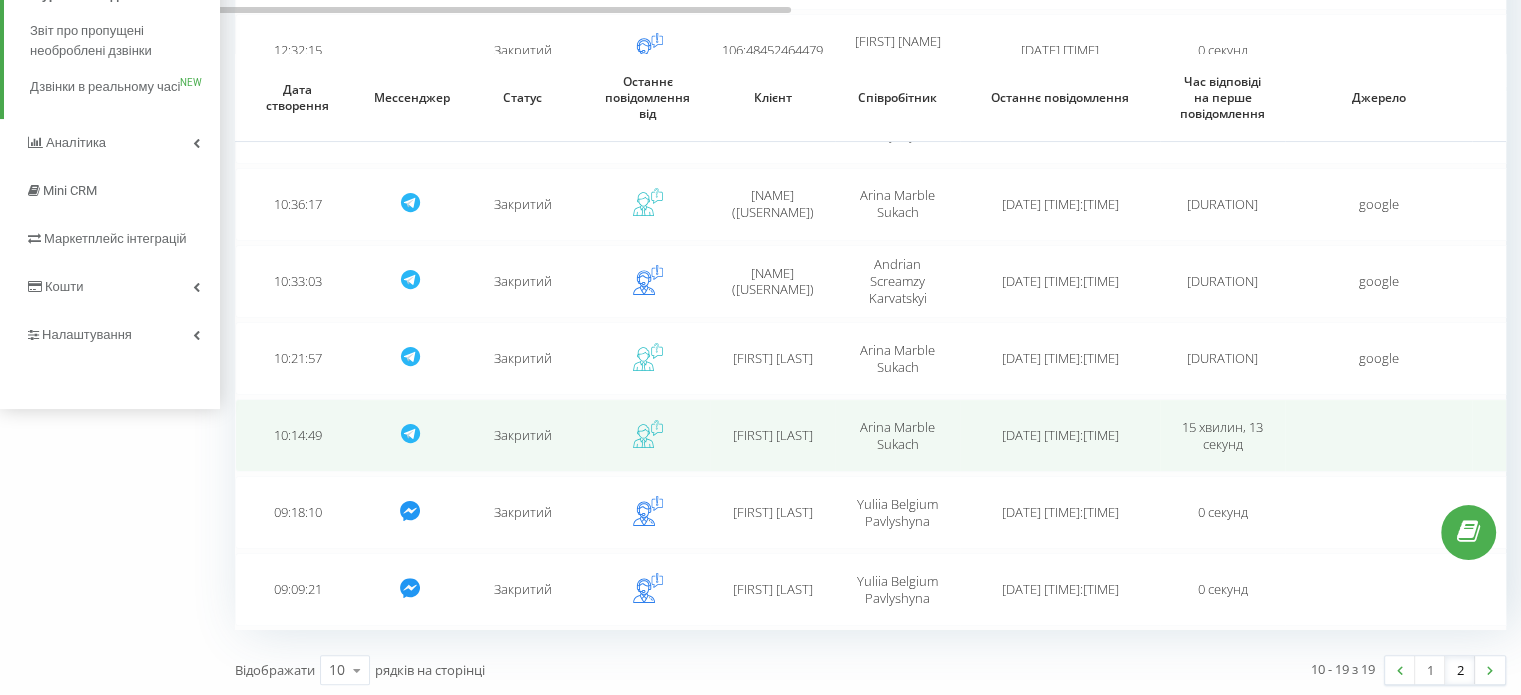 click at bounding box center [647, 435] 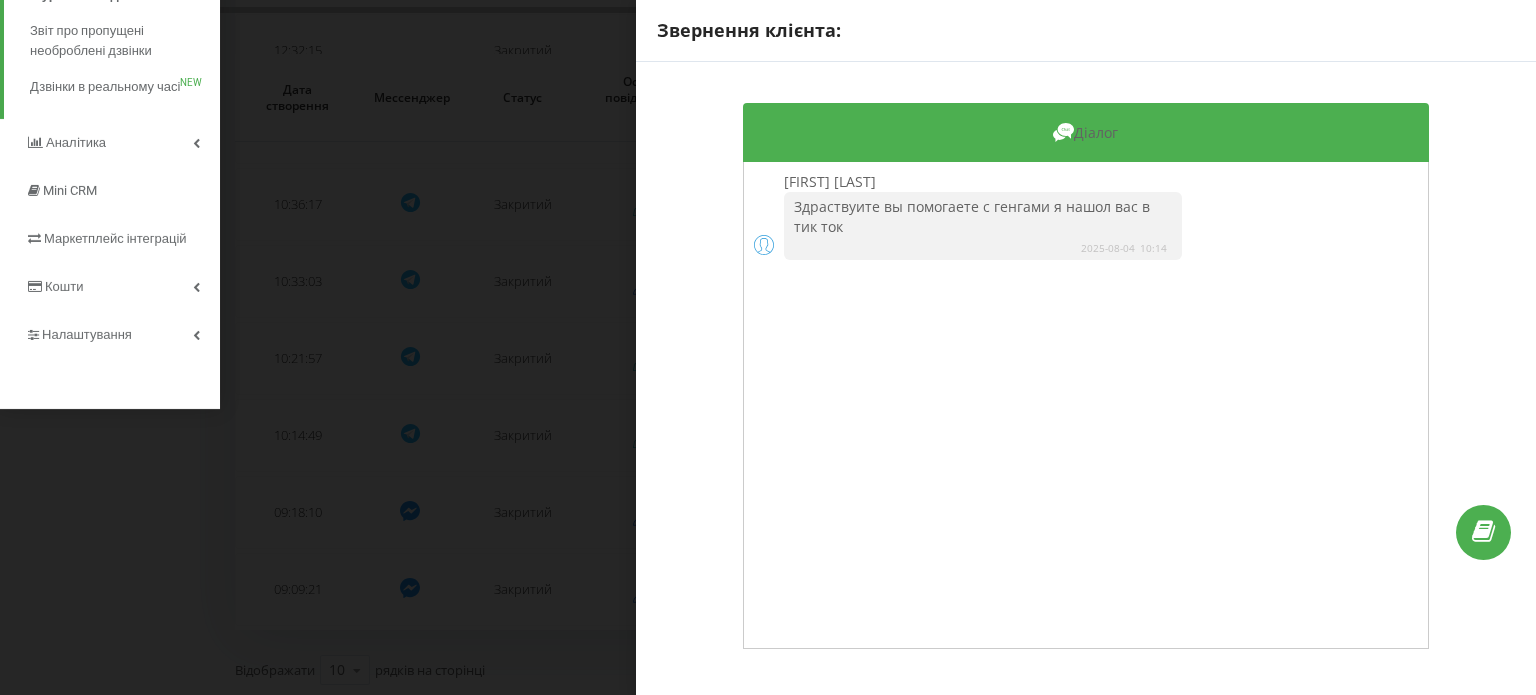 click on "Звернення клієнта:    Діалог [FIRST] [LAST] Здраствуите вы помогаете с генгами я нашол вас в тик ток [DATE] [TIME]" at bounding box center [768, 347] 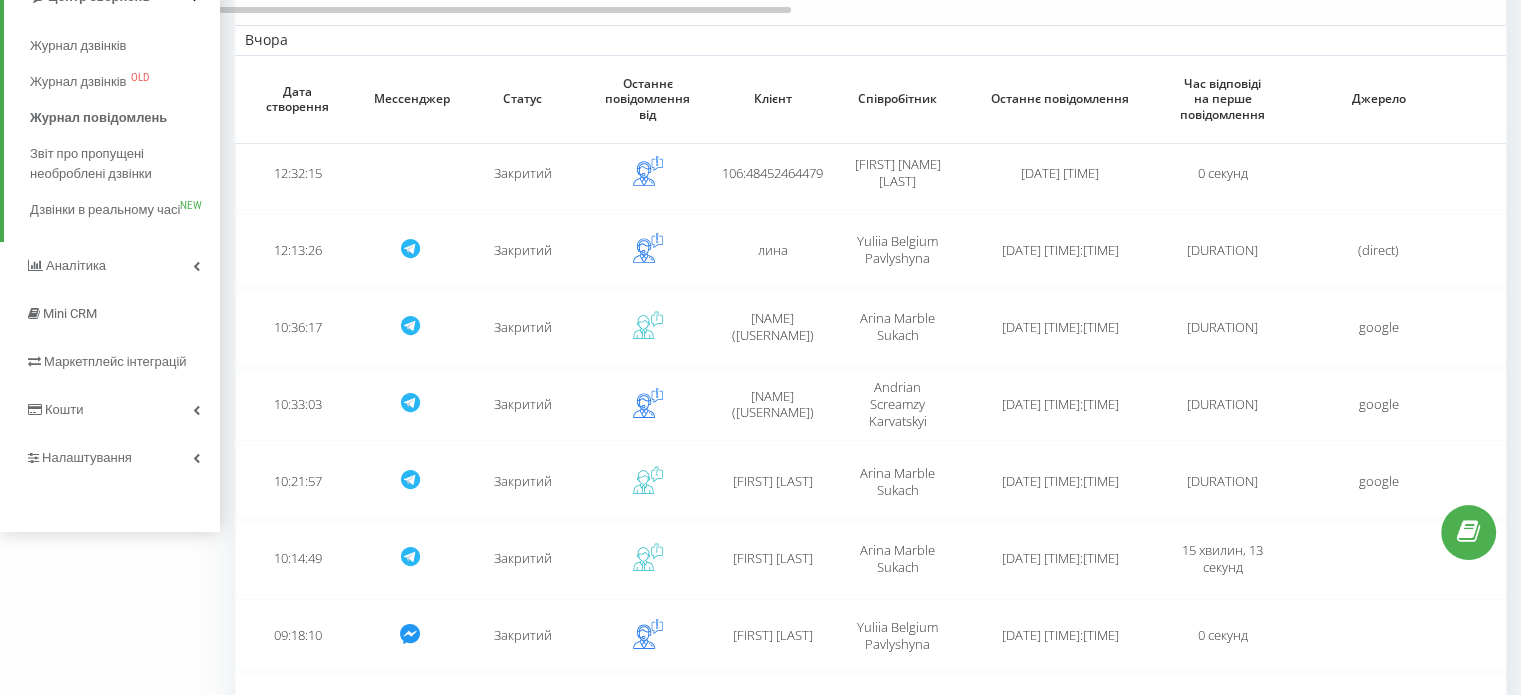 scroll, scrollTop: 249, scrollLeft: 0, axis: vertical 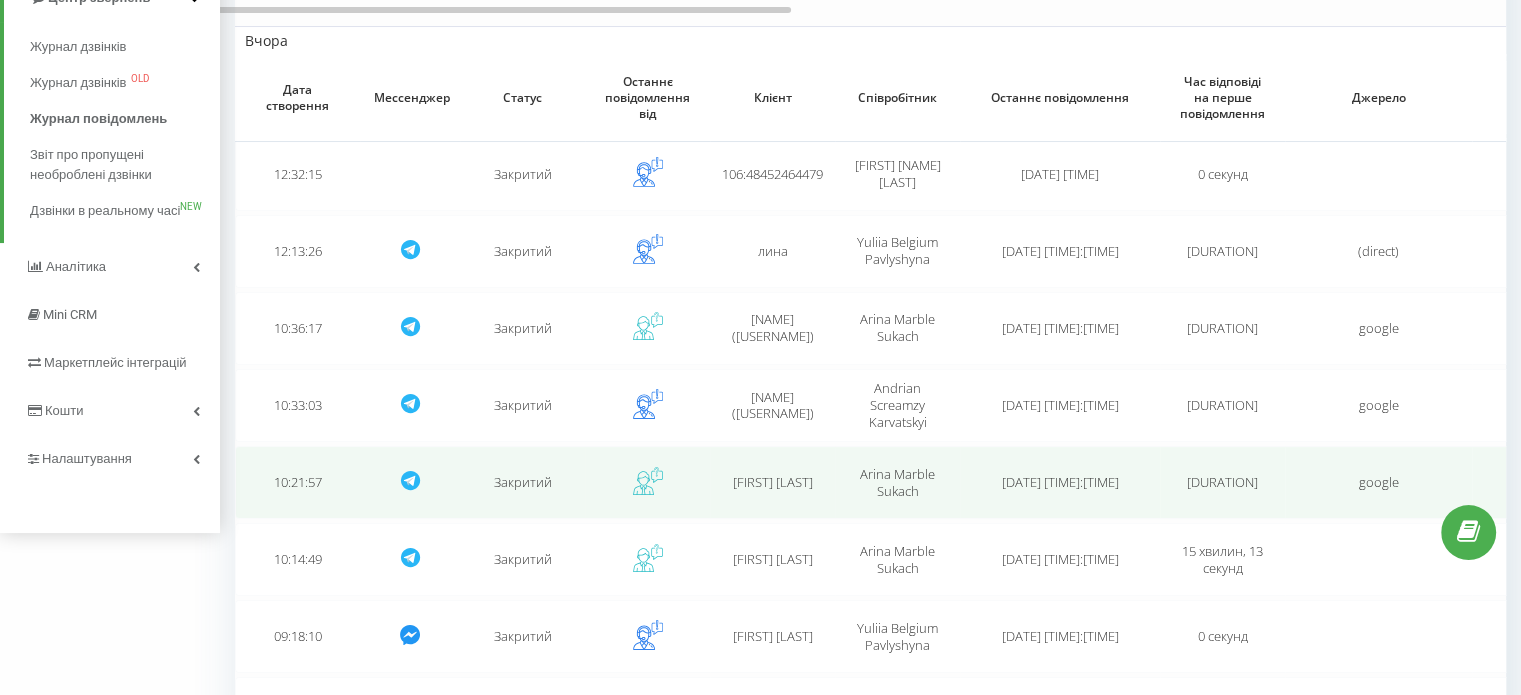 click at bounding box center (647, 482) 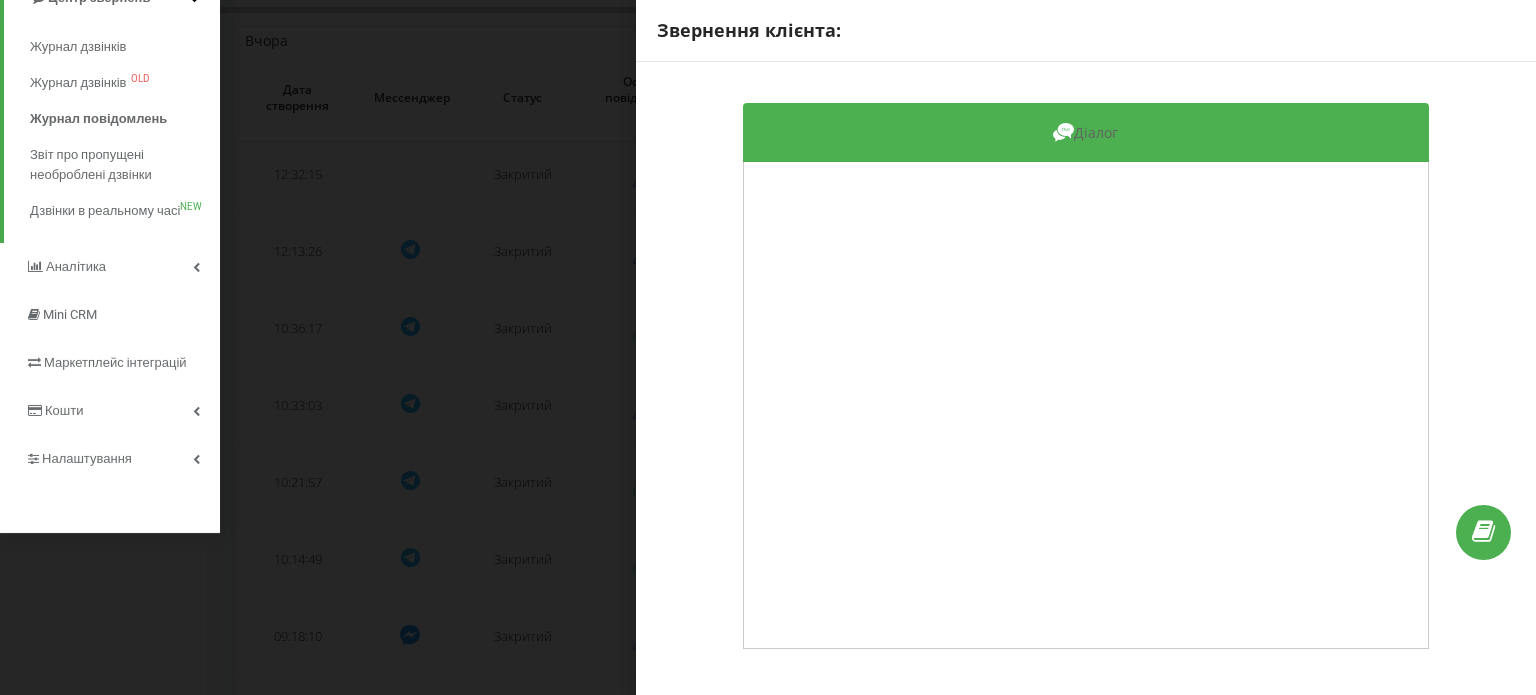 click on "Звернення клієнта:    Діалог" at bounding box center [768, 347] 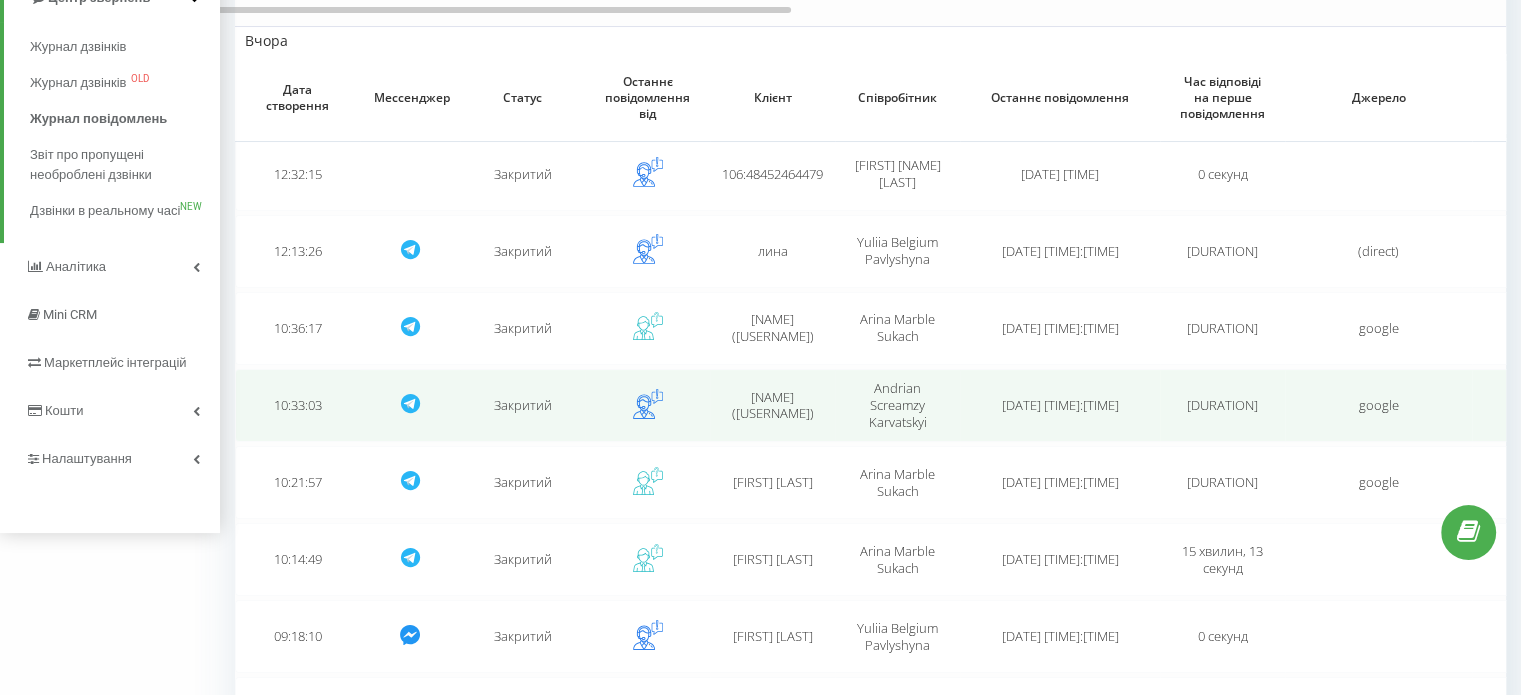 click at bounding box center [647, 405] 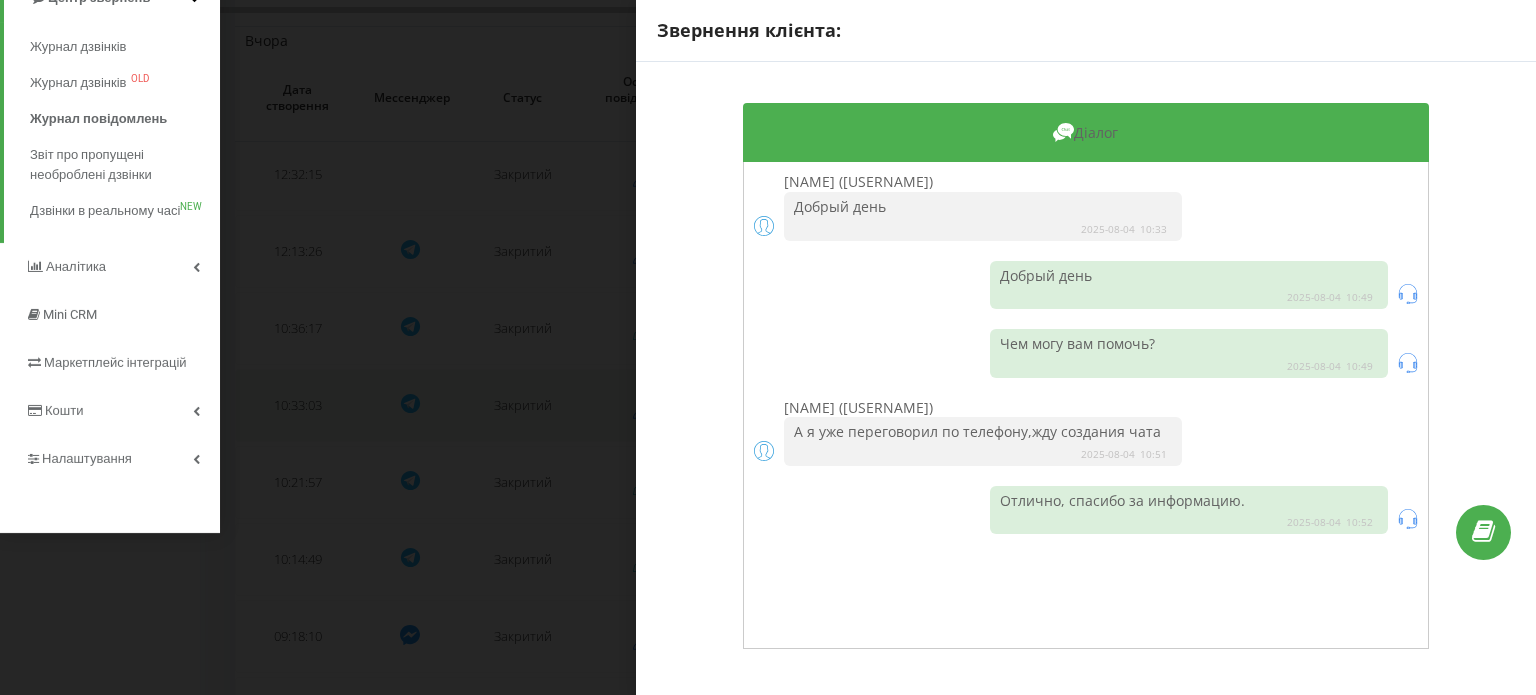 click on "Звернення клієнта:    Діалог [NAME] ([USERNAME]) Добрый день [DATE] [TIME] Добрый день [DATE] [TIME] Чем могу вам помочь? [DATE] [TIME][NAME] ([USERNAME]) А я уже переговорил по телефону,жду создания чата [DATE] [TIME] Отлично, спасибо за информацию. [DATE] [TIME]" at bounding box center (768, 347) 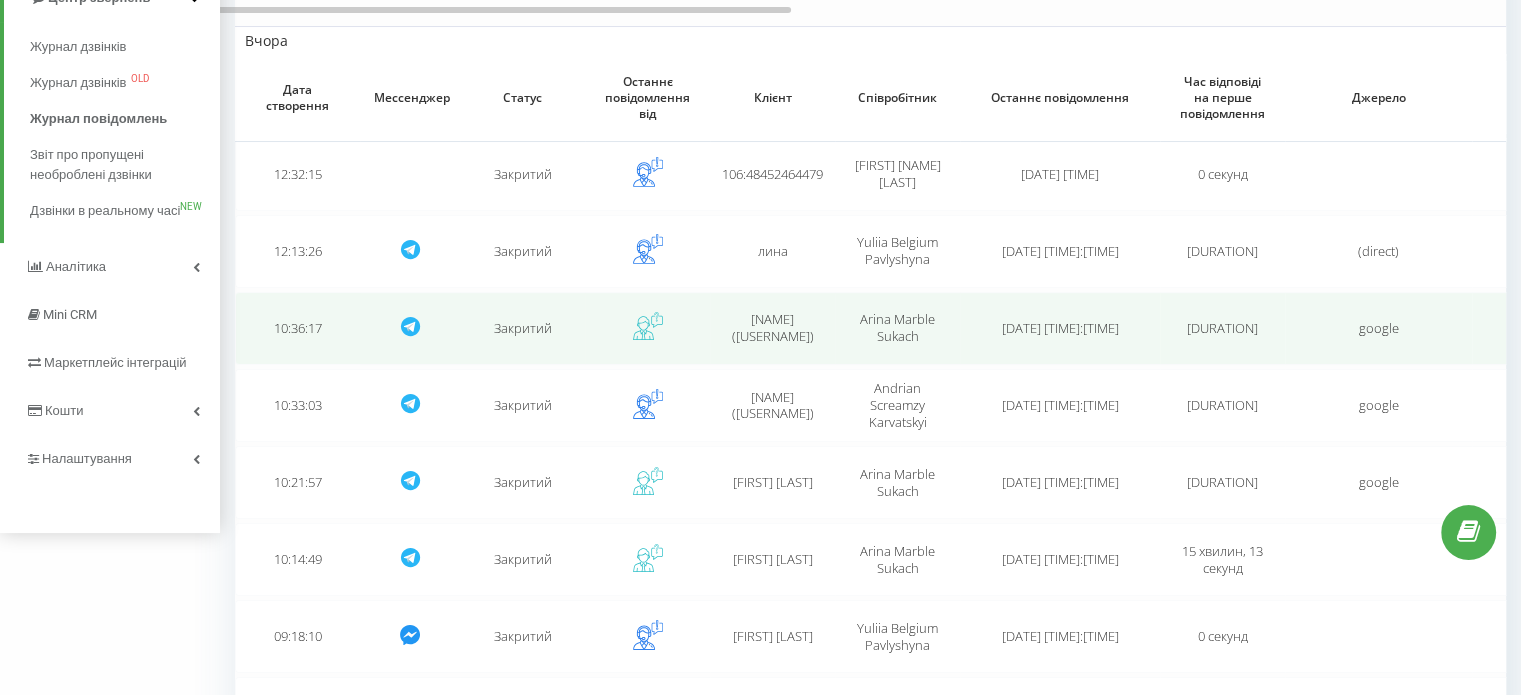 click at bounding box center [647, 328] 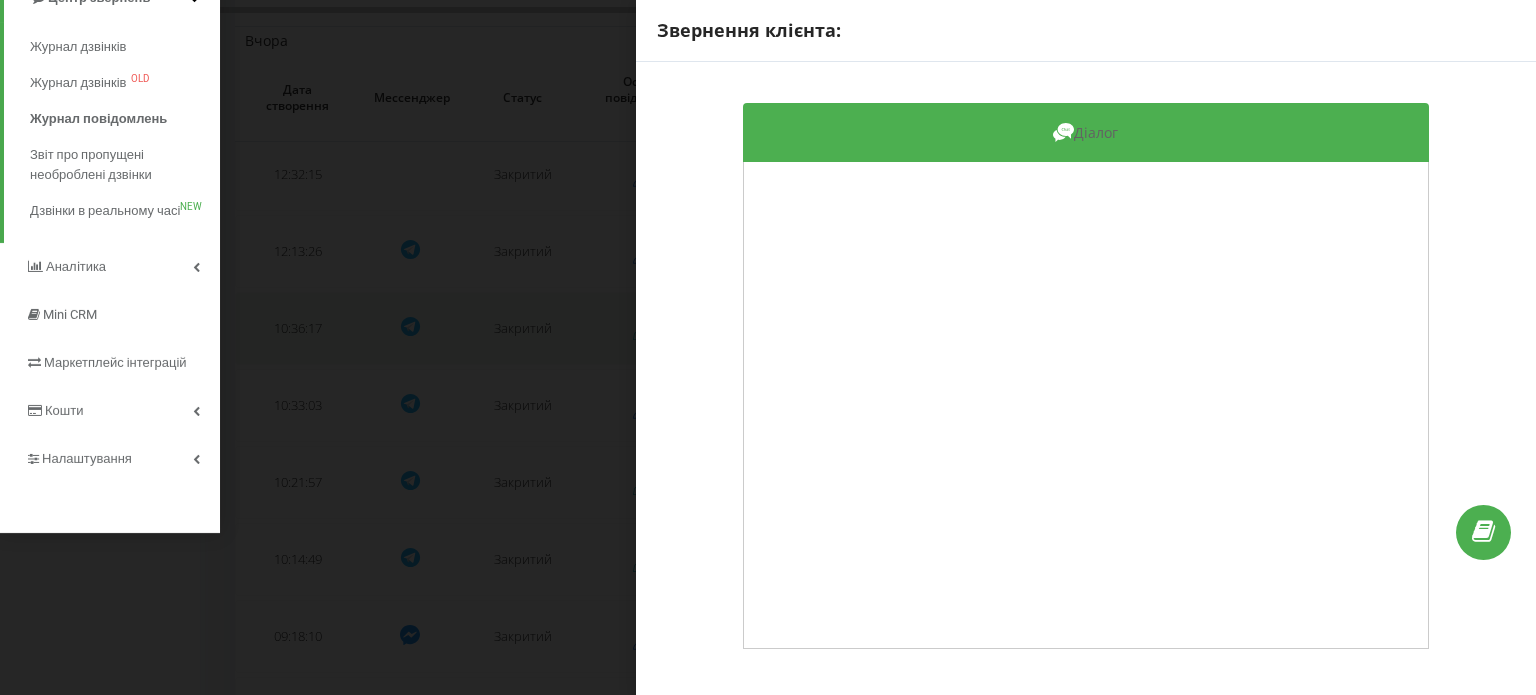 click on "Звернення клієнта:    Діалог" at bounding box center [768, 347] 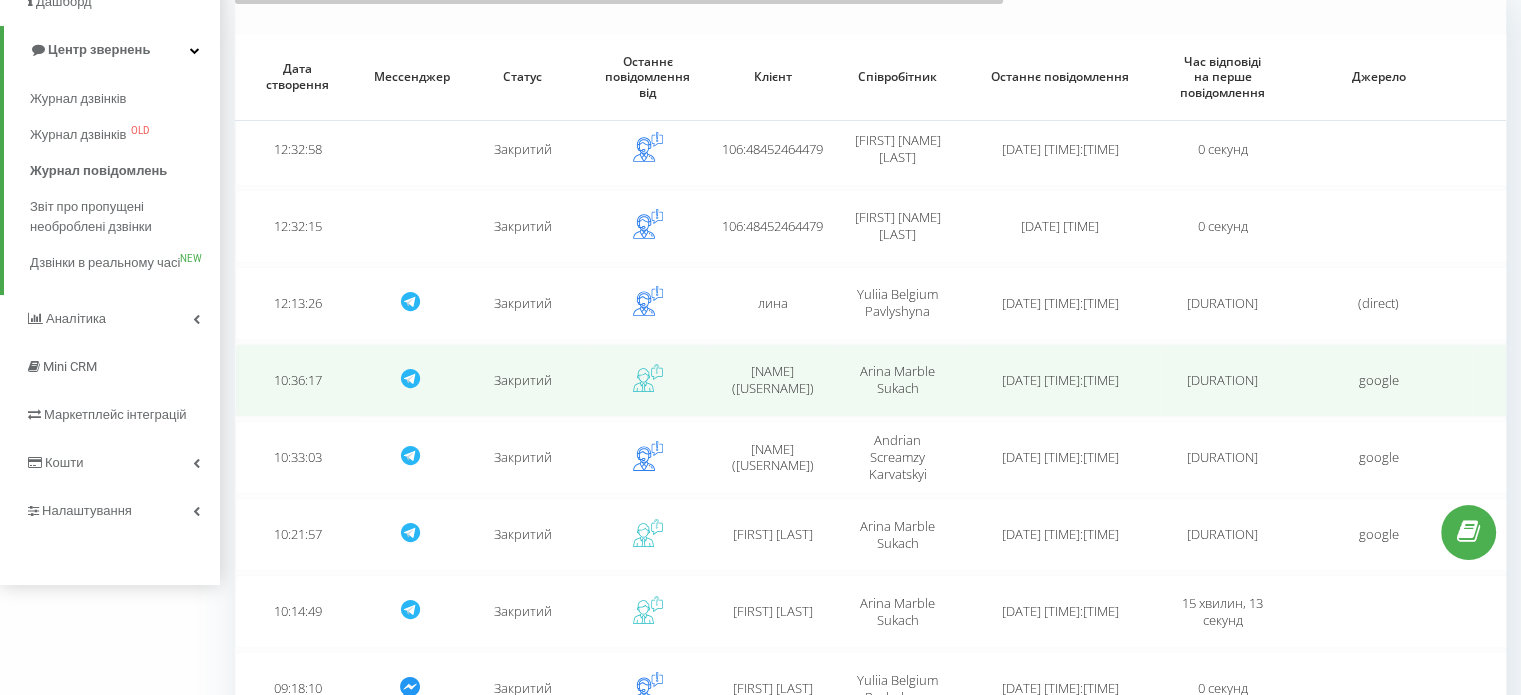 scroll, scrollTop: 176, scrollLeft: 0, axis: vertical 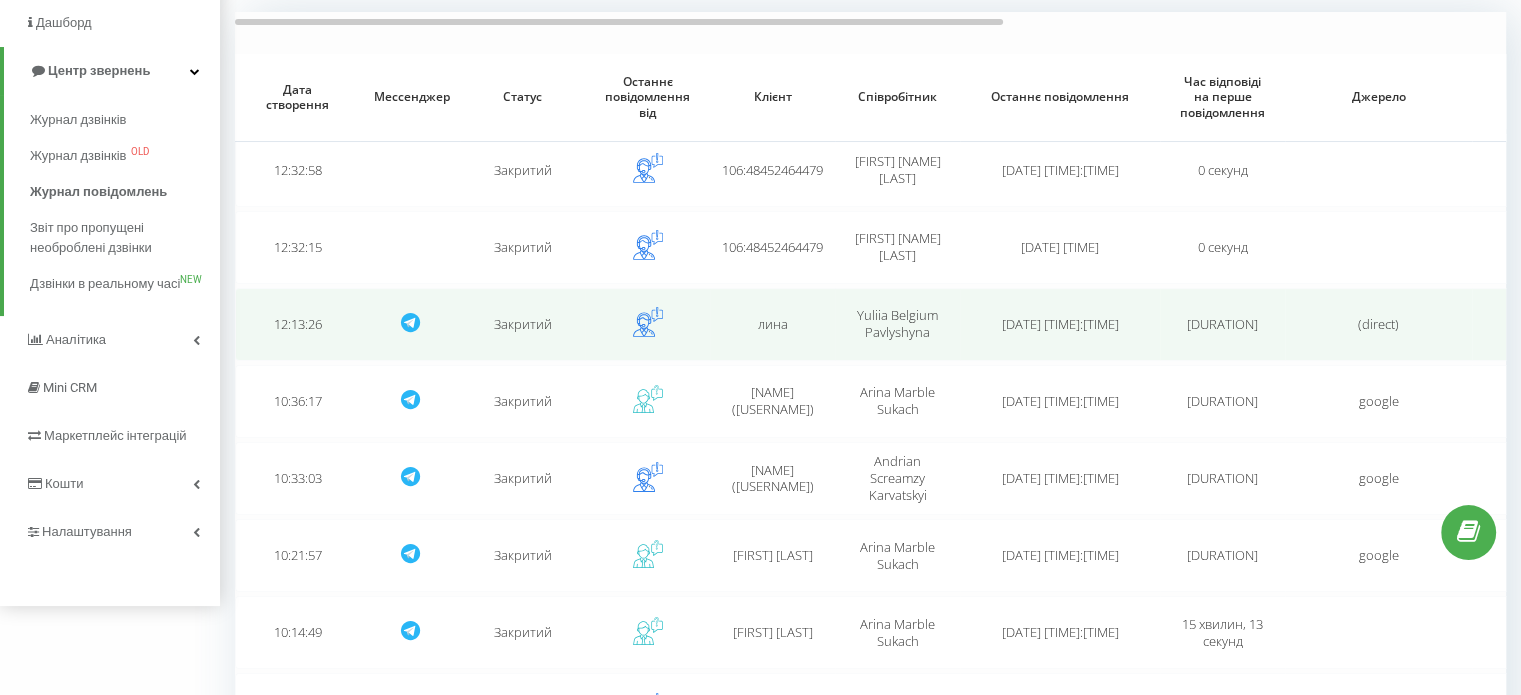 click at bounding box center (647, 324) 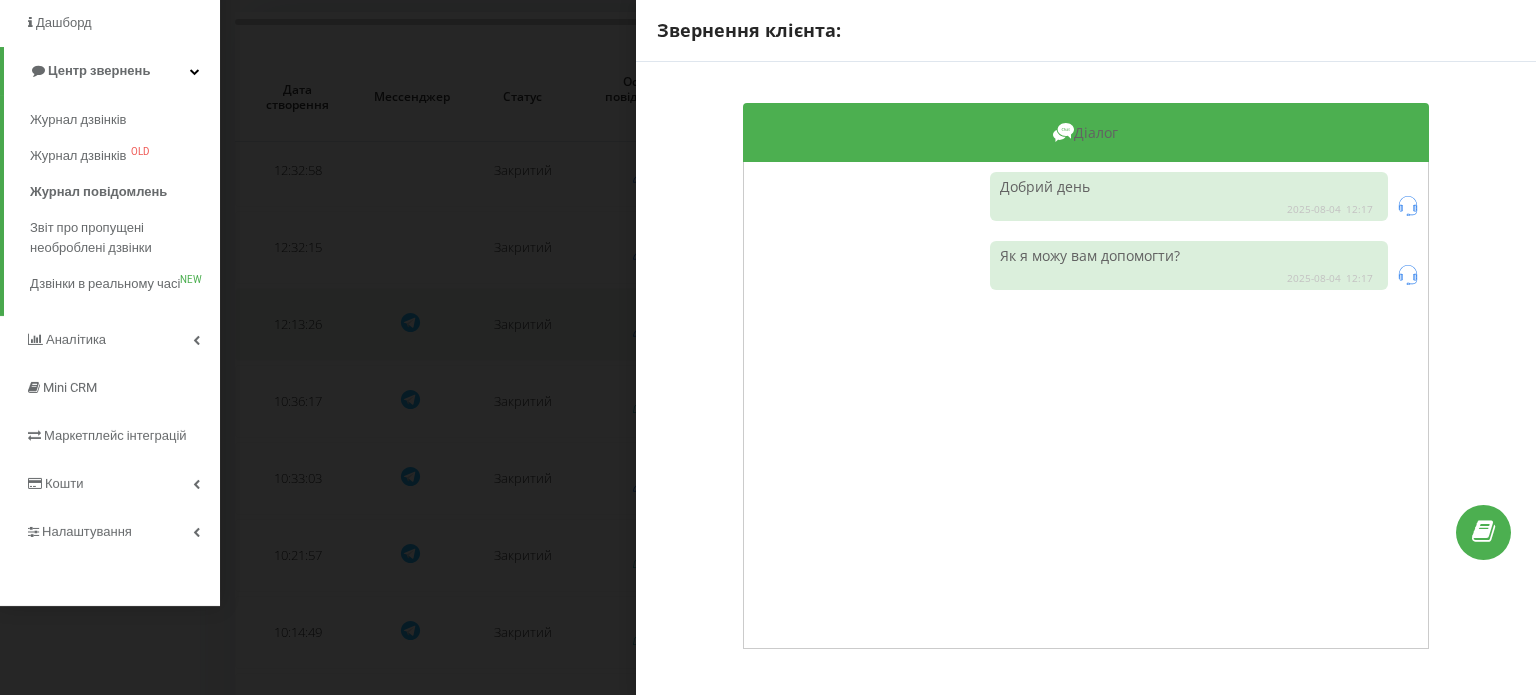 click on "Звернення клієнта:    Діалог Добрий день  [DATE] [TIME] Як я можу вам допомогти? [DATE] [TIME]" at bounding box center (768, 347) 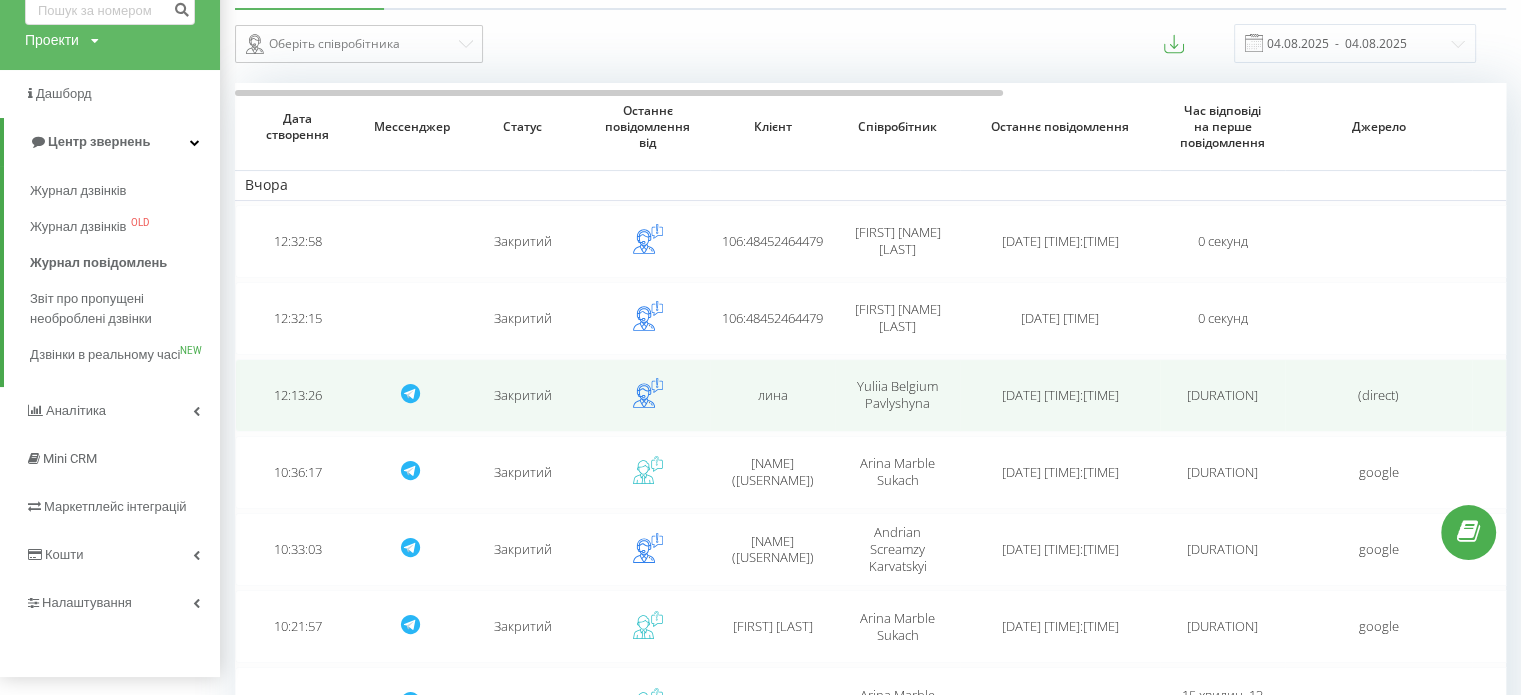 scroll, scrollTop: 92, scrollLeft: 0, axis: vertical 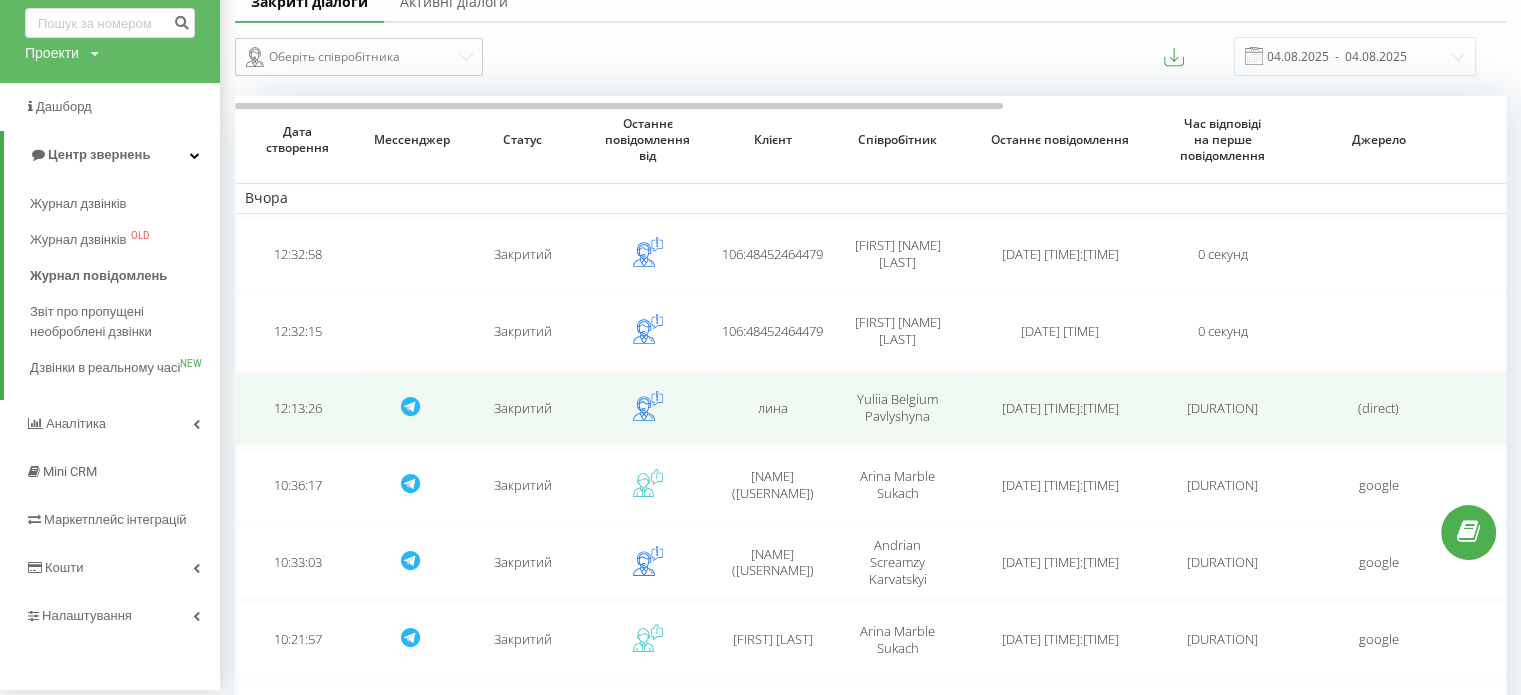 click at bounding box center [647, 331] 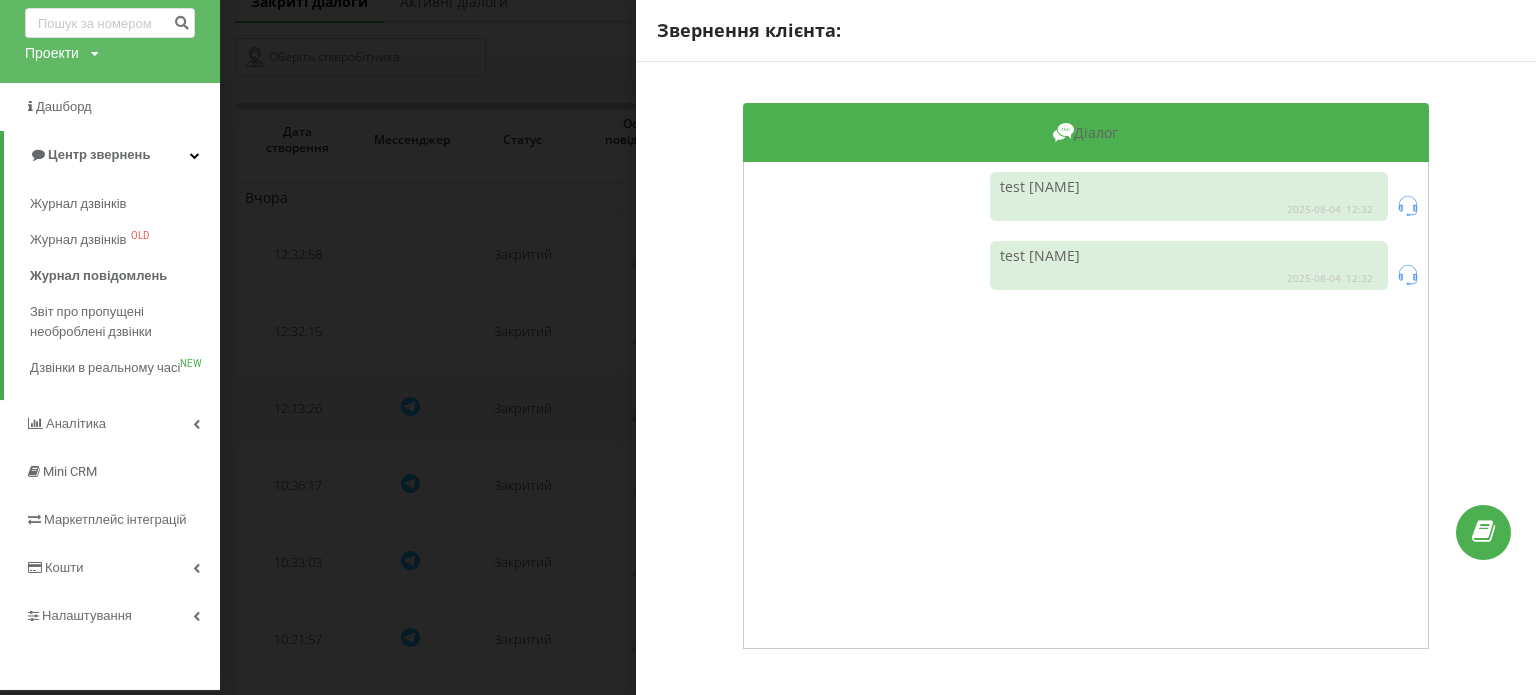 click on "Звернення клієнта:    Діалог test [NAME] [DATE] [TIME] test [NAME] [DATE] [TIME]" at bounding box center [768, 347] 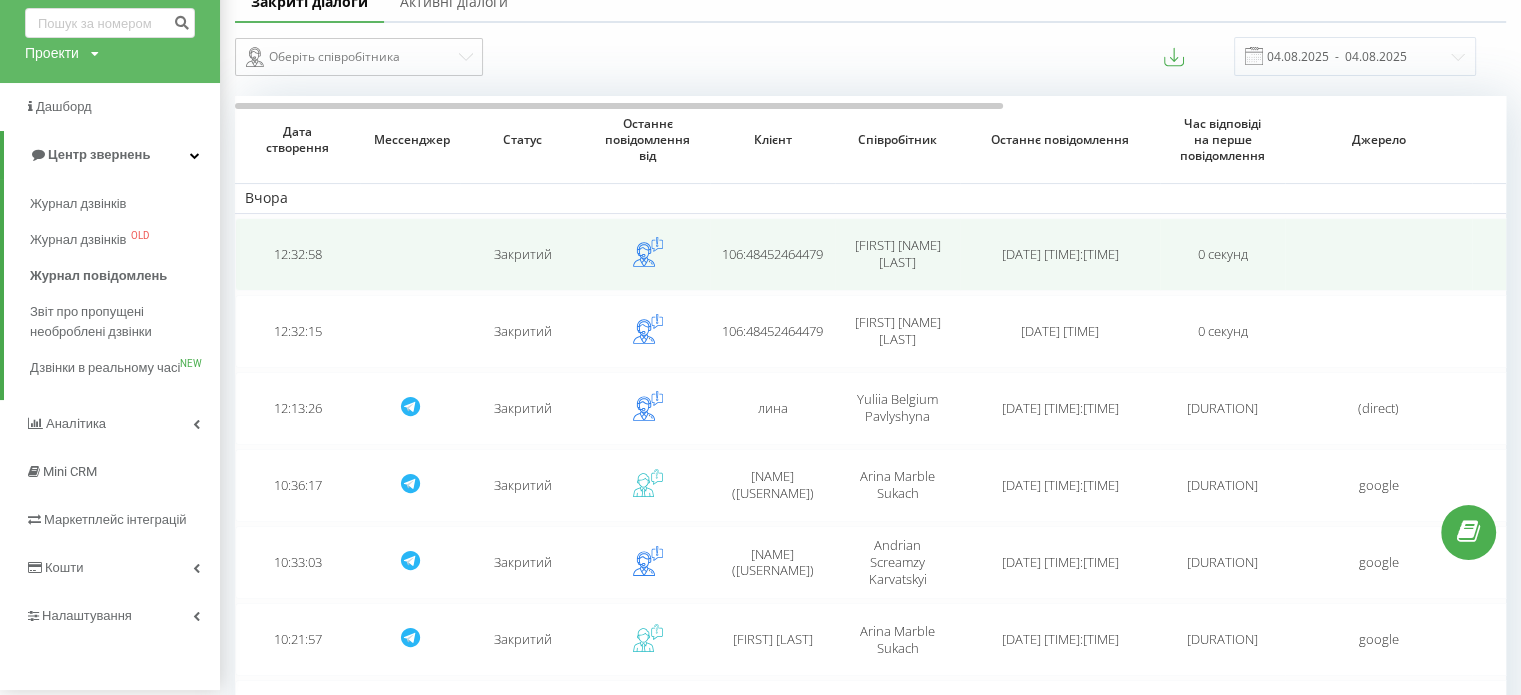 click at bounding box center (647, 254) 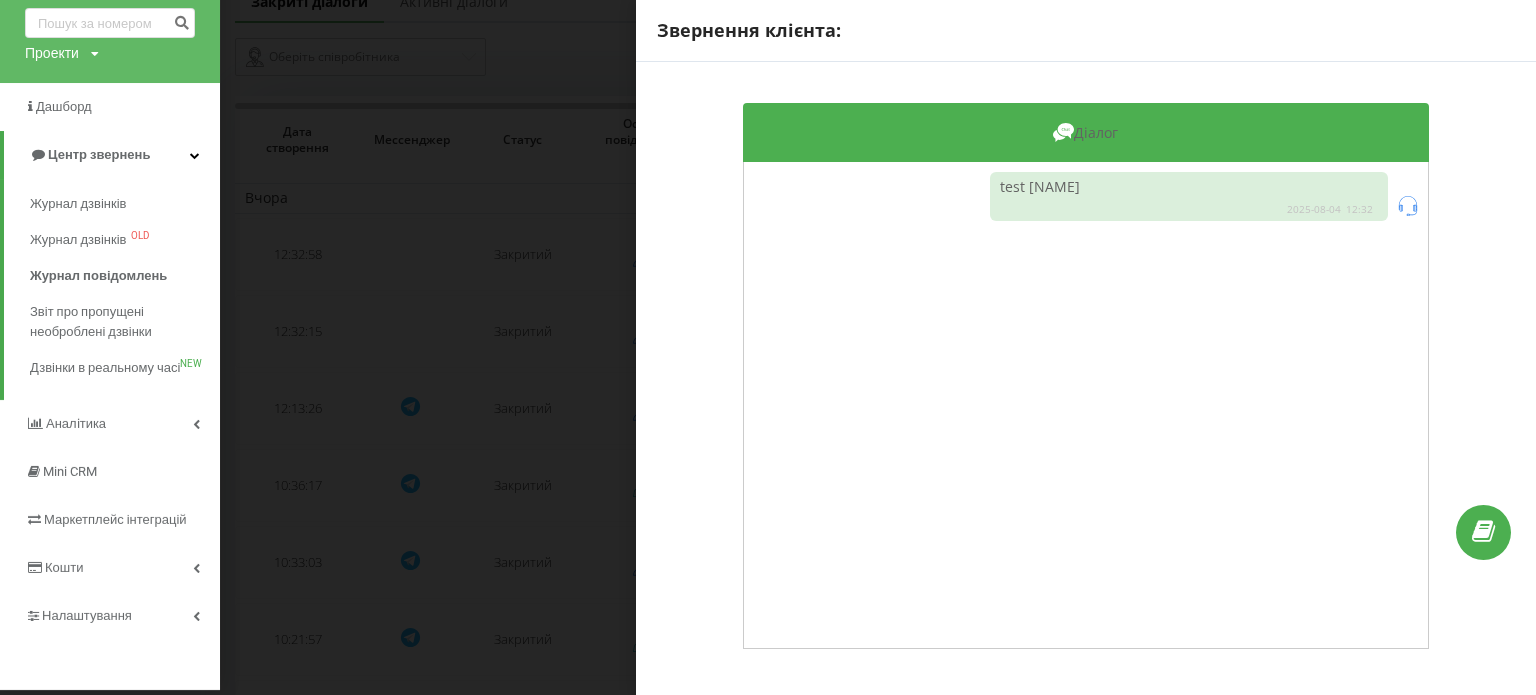 click on "Звернення клієнта:    Діалог test [NAME] [DATE] [TIME]" at bounding box center (768, 347) 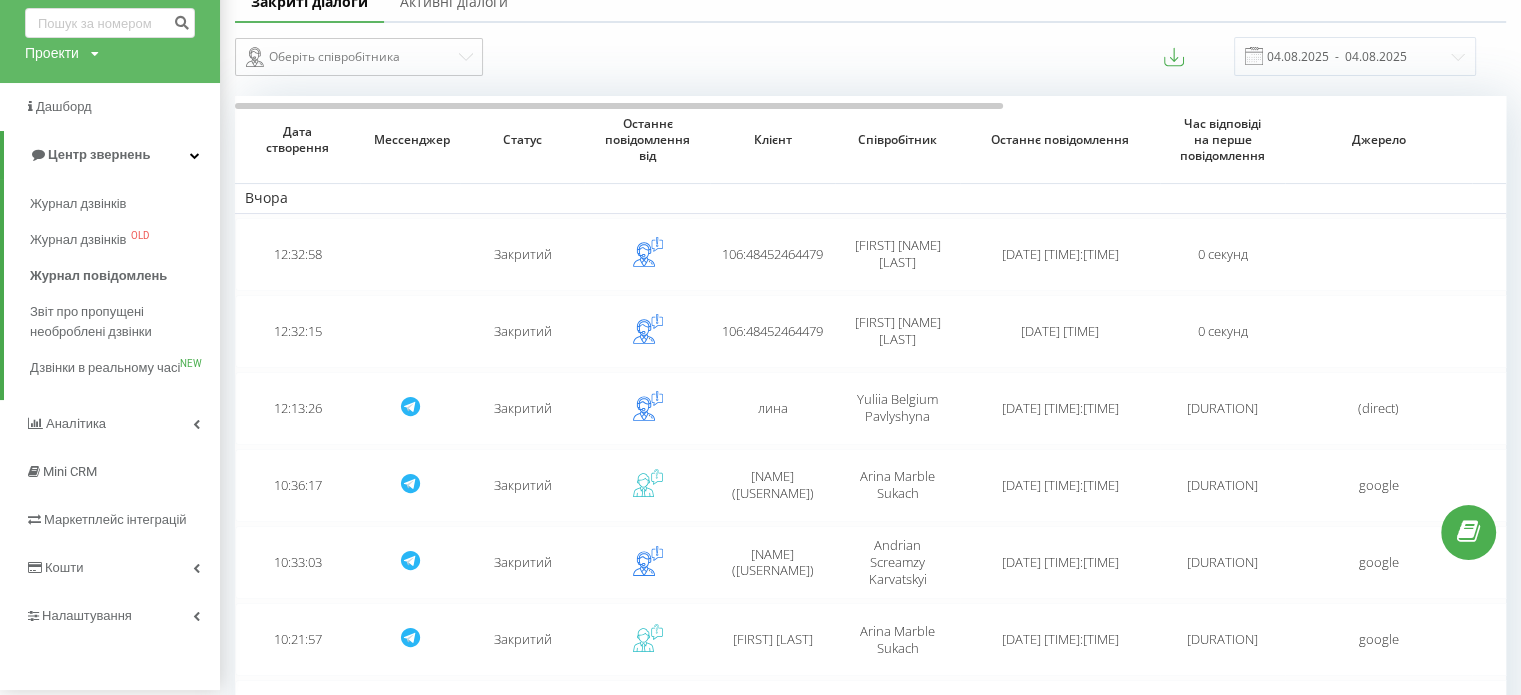 scroll, scrollTop: 373, scrollLeft: 0, axis: vertical 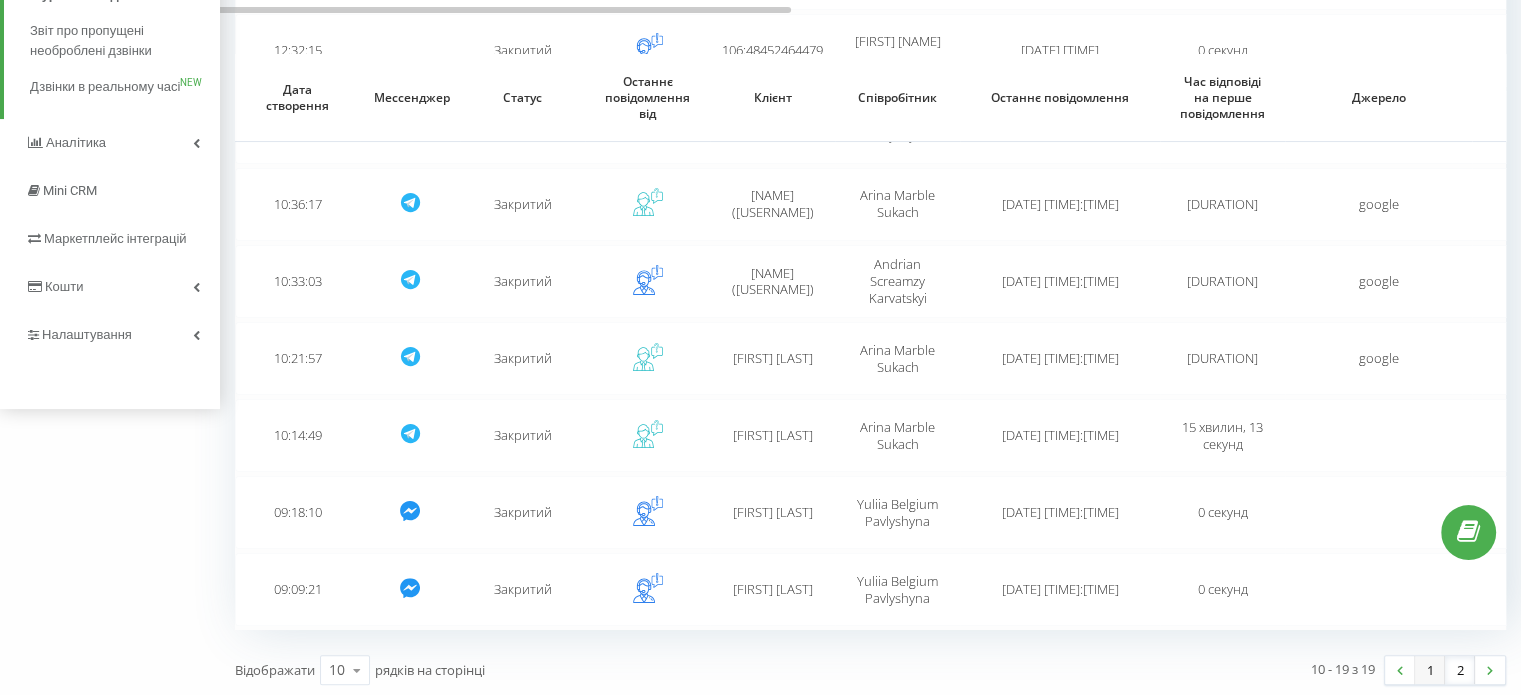 click on "1" at bounding box center [1430, 670] 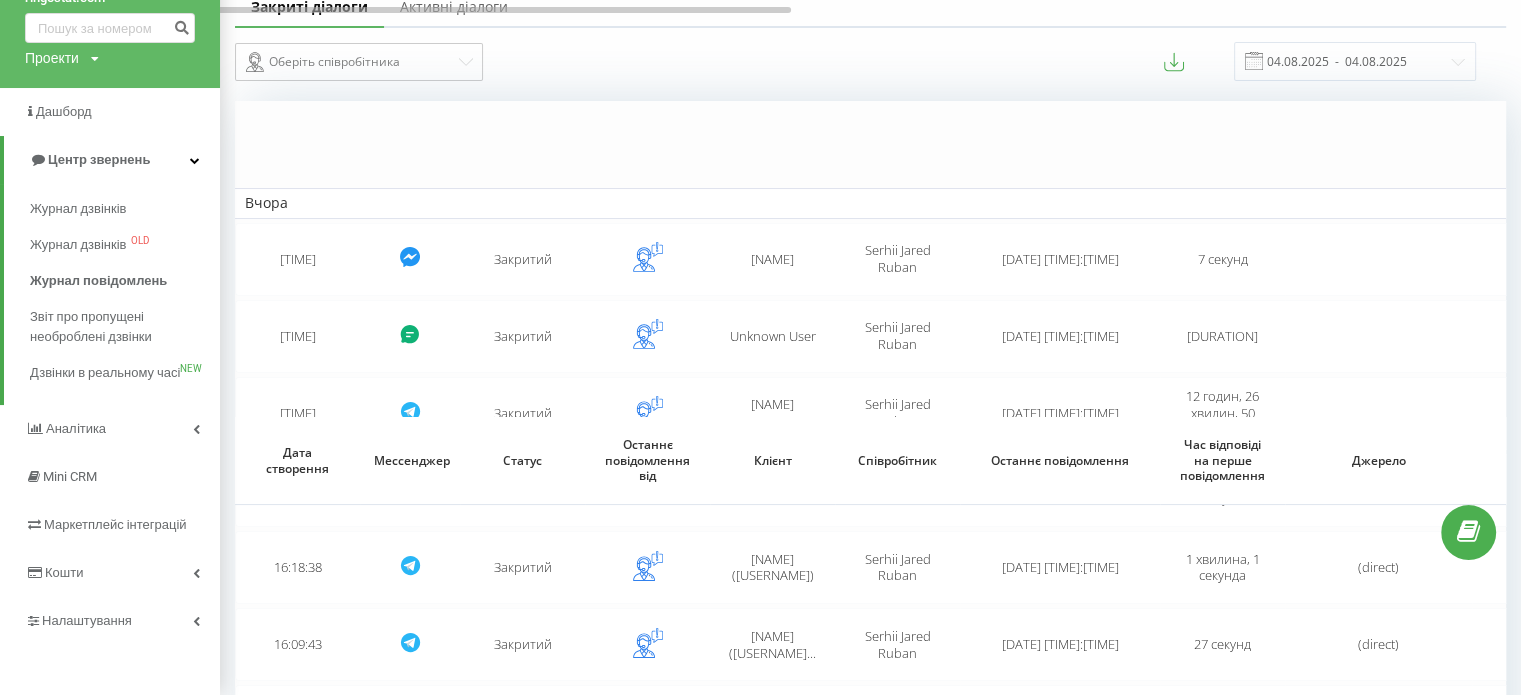 scroll, scrollTop: 450, scrollLeft: 0, axis: vertical 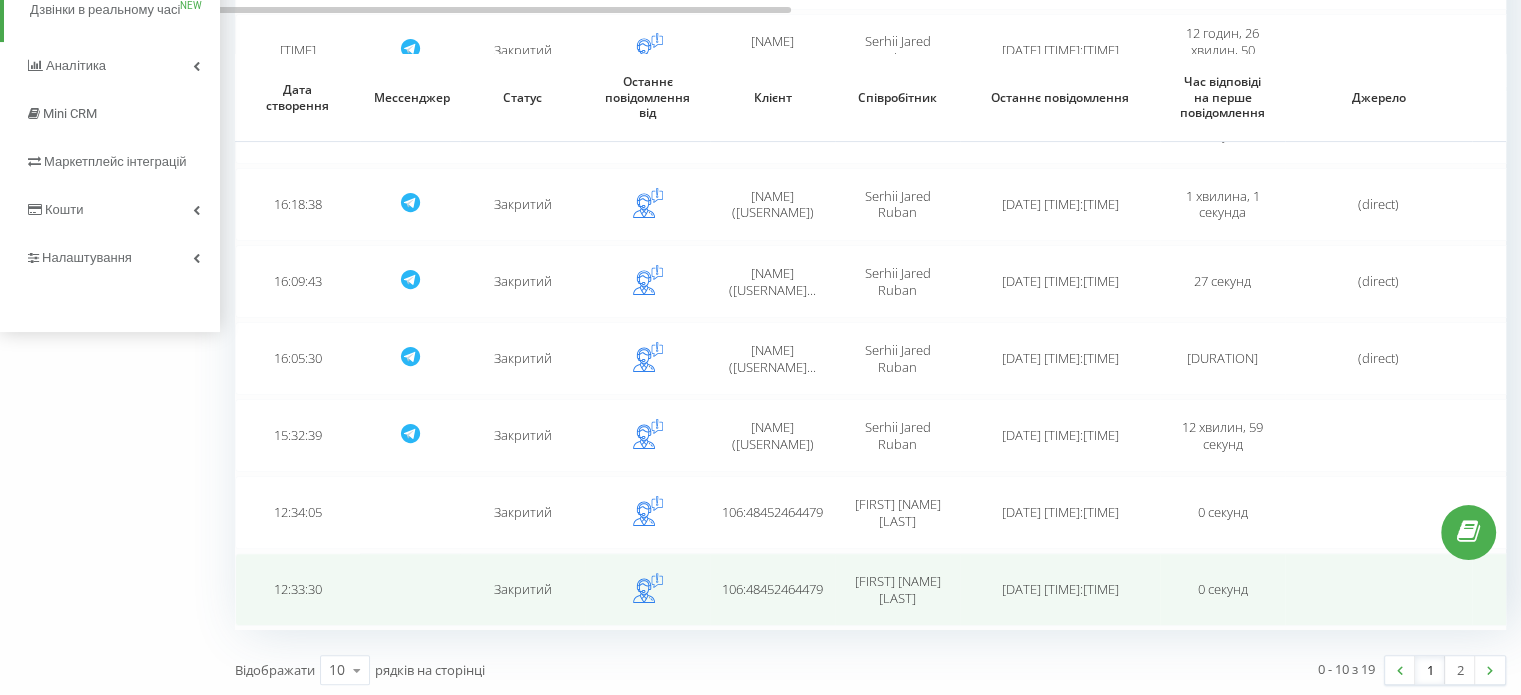 click on "Закритий" at bounding box center [522, 589] 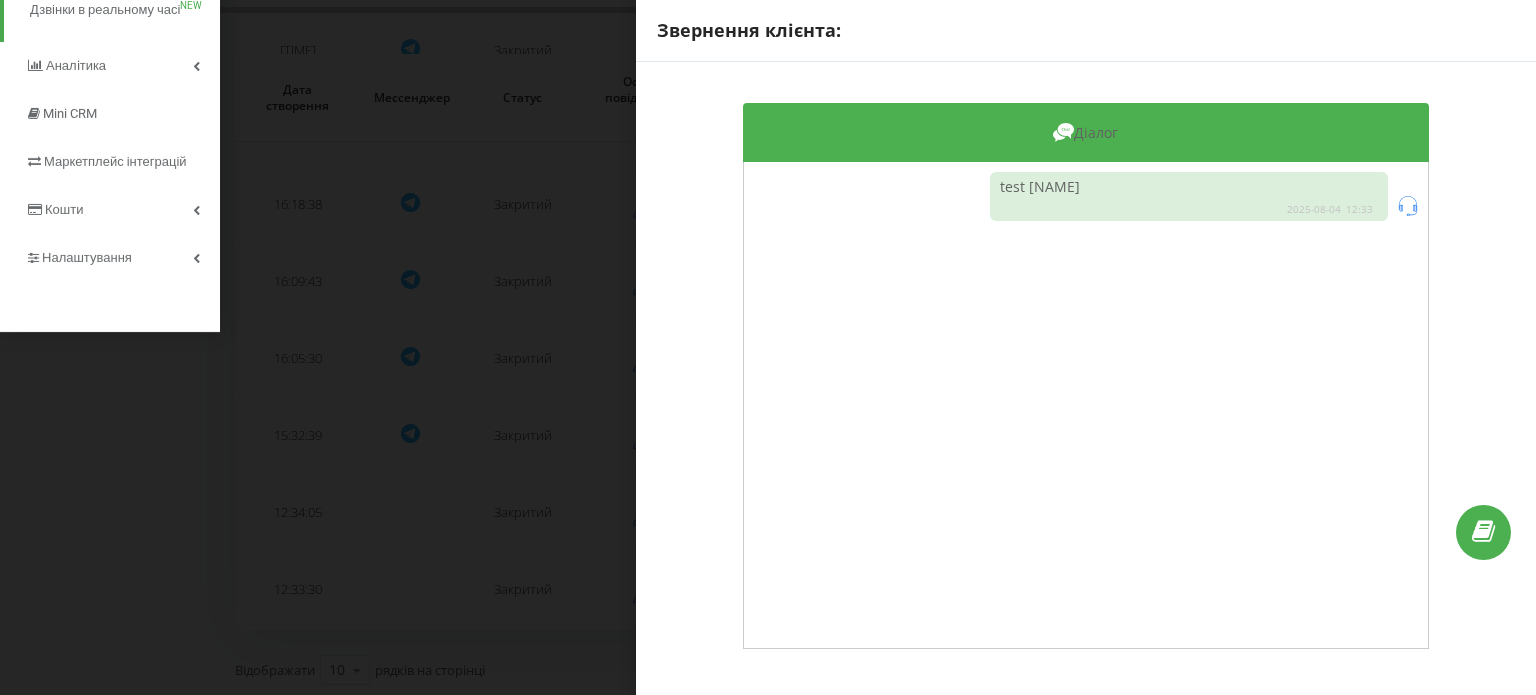 click on "Звернення клієнта:    Діалог test [NAME] [DATE] [TIME]" at bounding box center [768, 347] 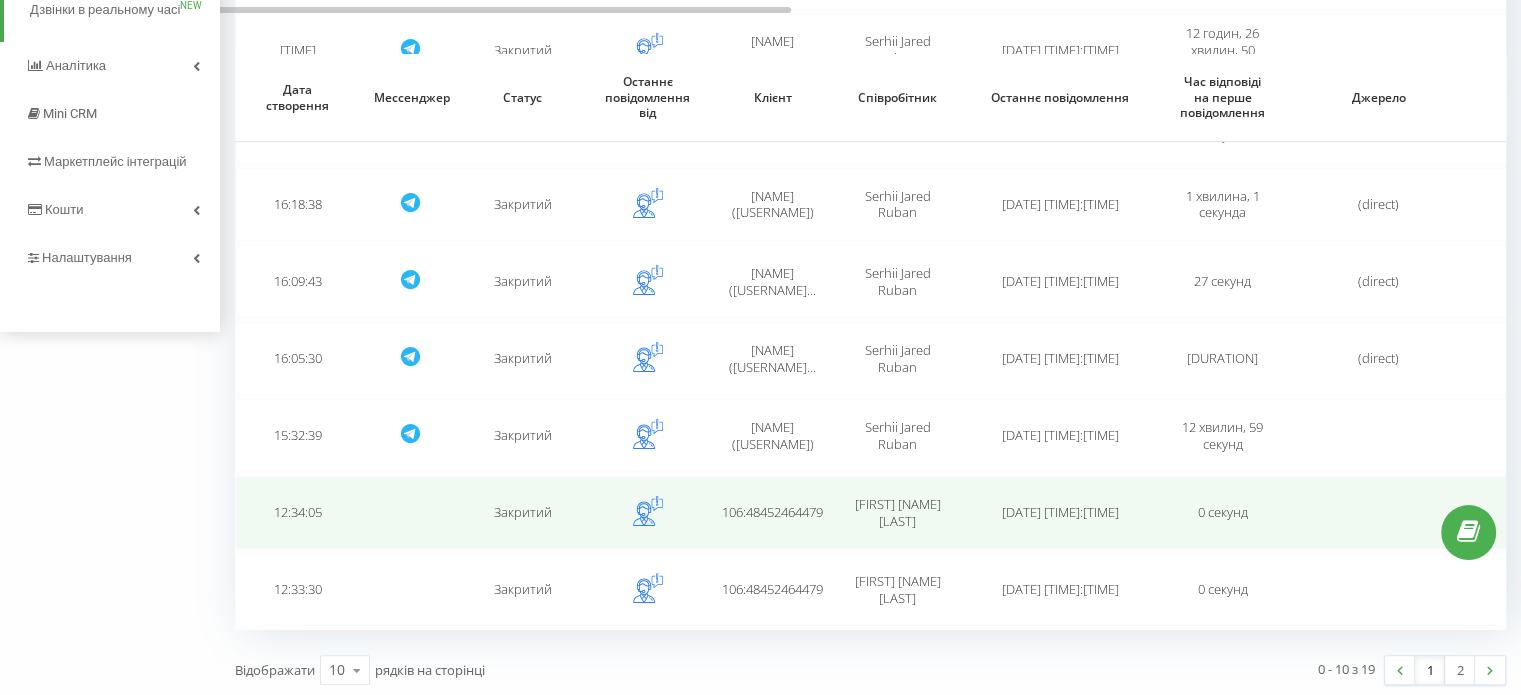 click on "Закритий" at bounding box center [522, 512] 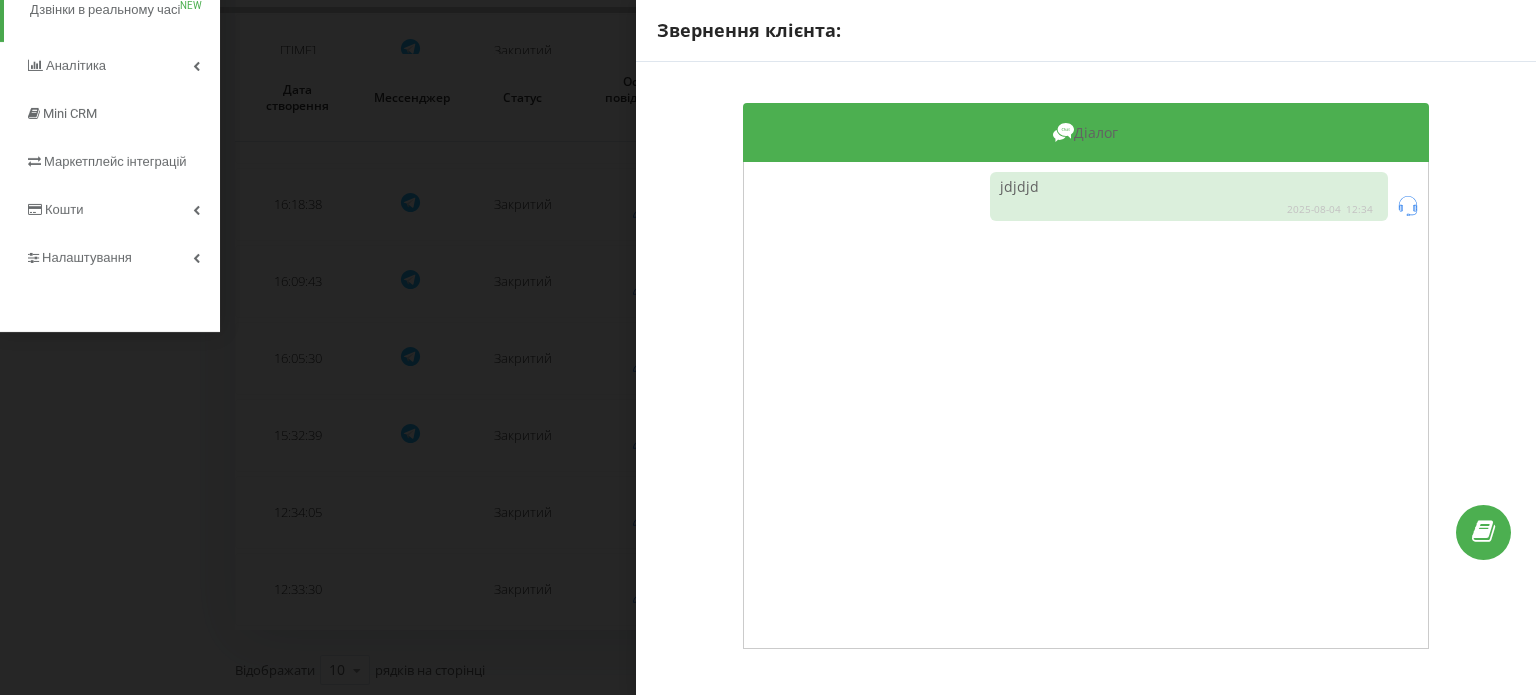 click on "Звернення клієнта:    Діалог [NAME] [DATE] [TIME]" at bounding box center [768, 347] 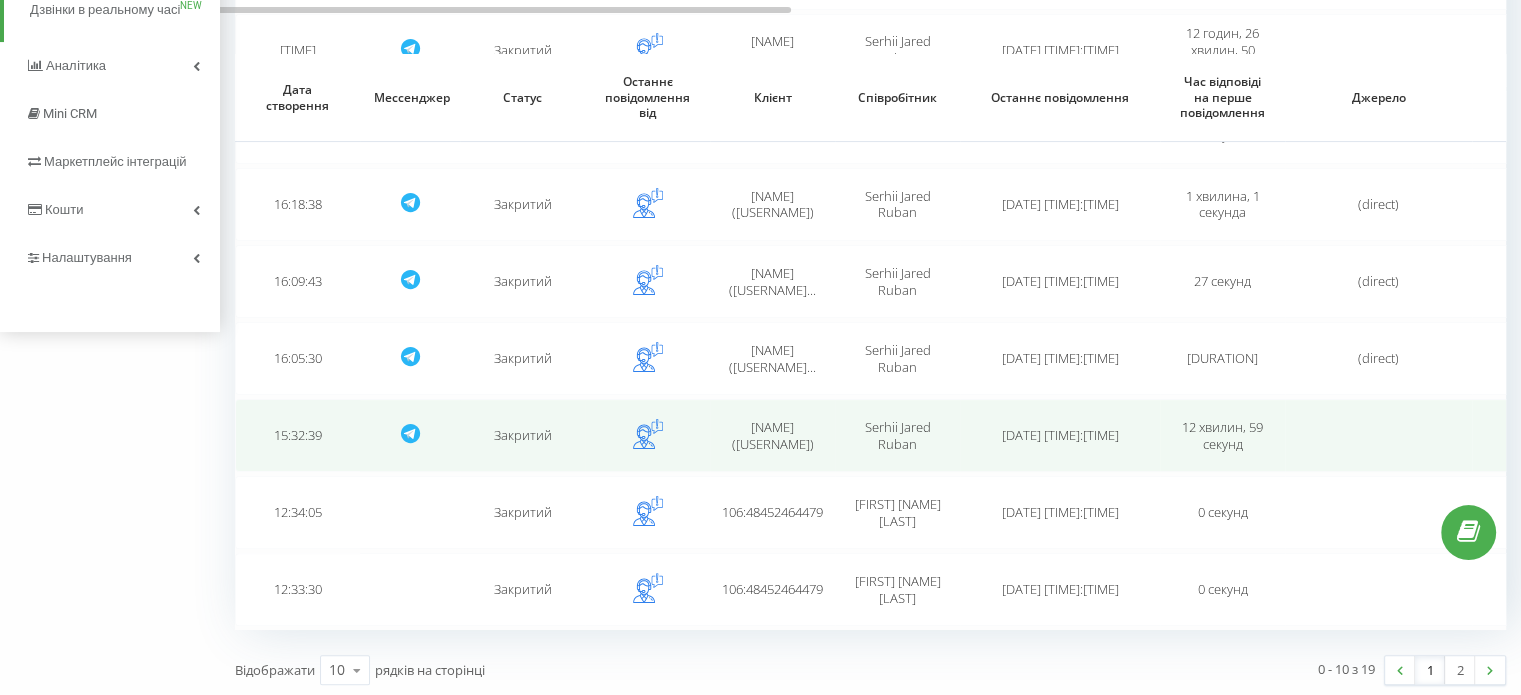 click on "Закритий" at bounding box center (522, 435) 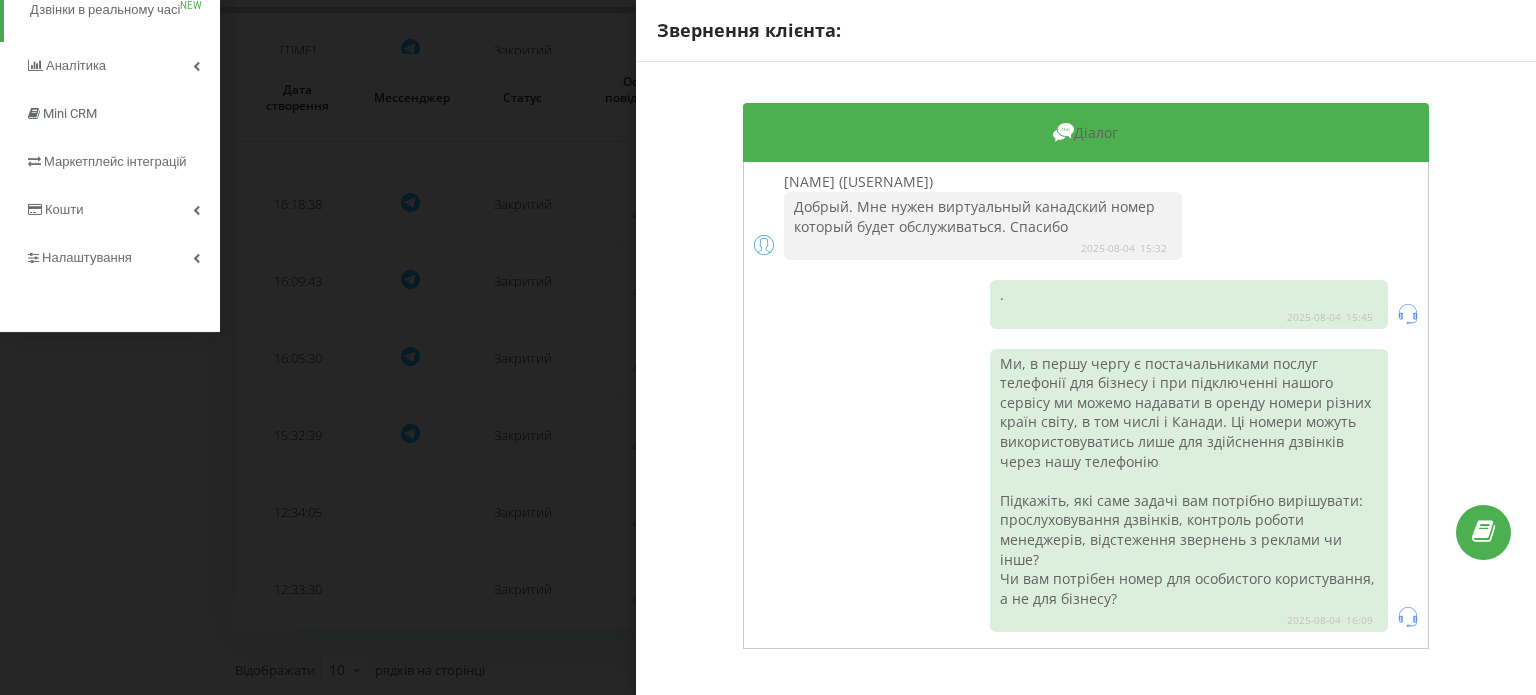 click on "Звернення клієнта:    Діалог [NAME] ([USERNAME]) Добрый. Мне нужен виртуальный канадский номер который будет обслуживаться. Спасибо [DATE] [TIME] . [DATE] [TIME] [DATE] [TIME]" at bounding box center [768, 347] 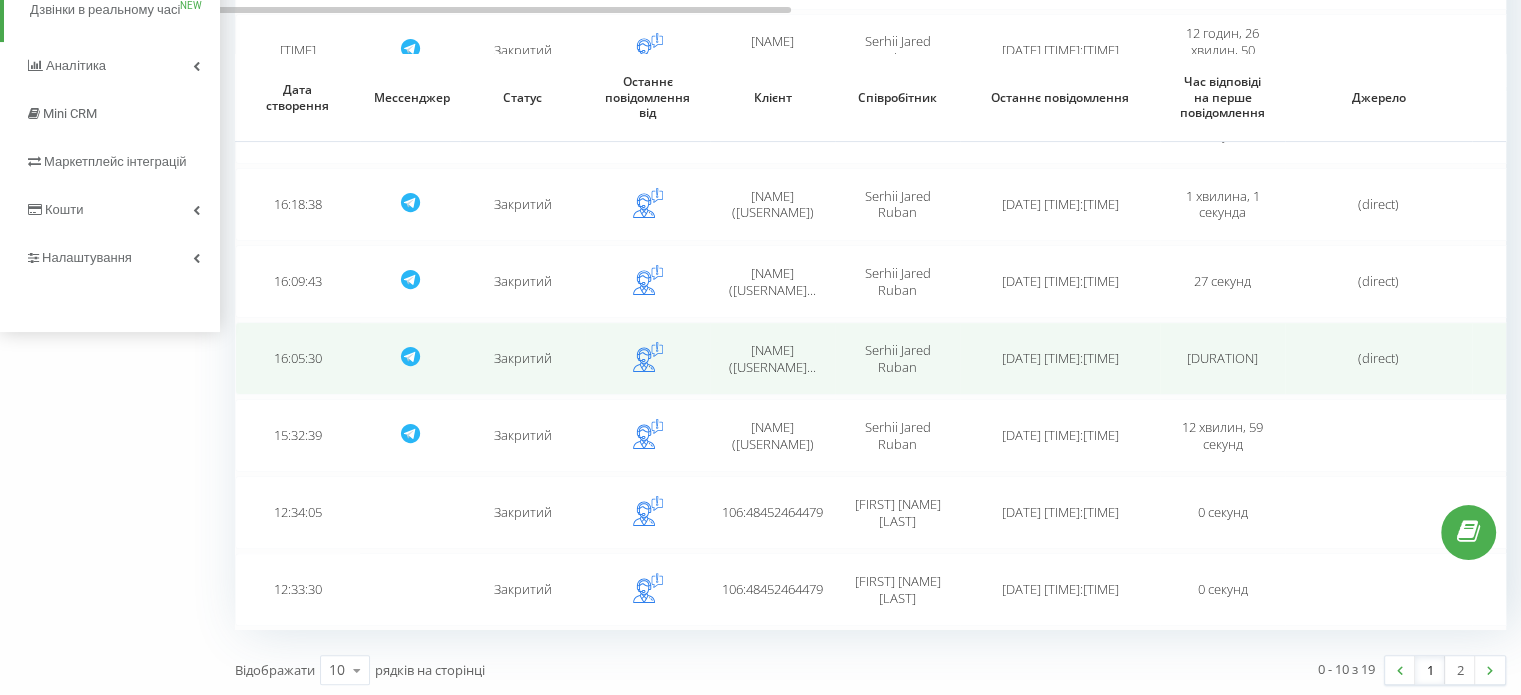 click at bounding box center [647, 358] 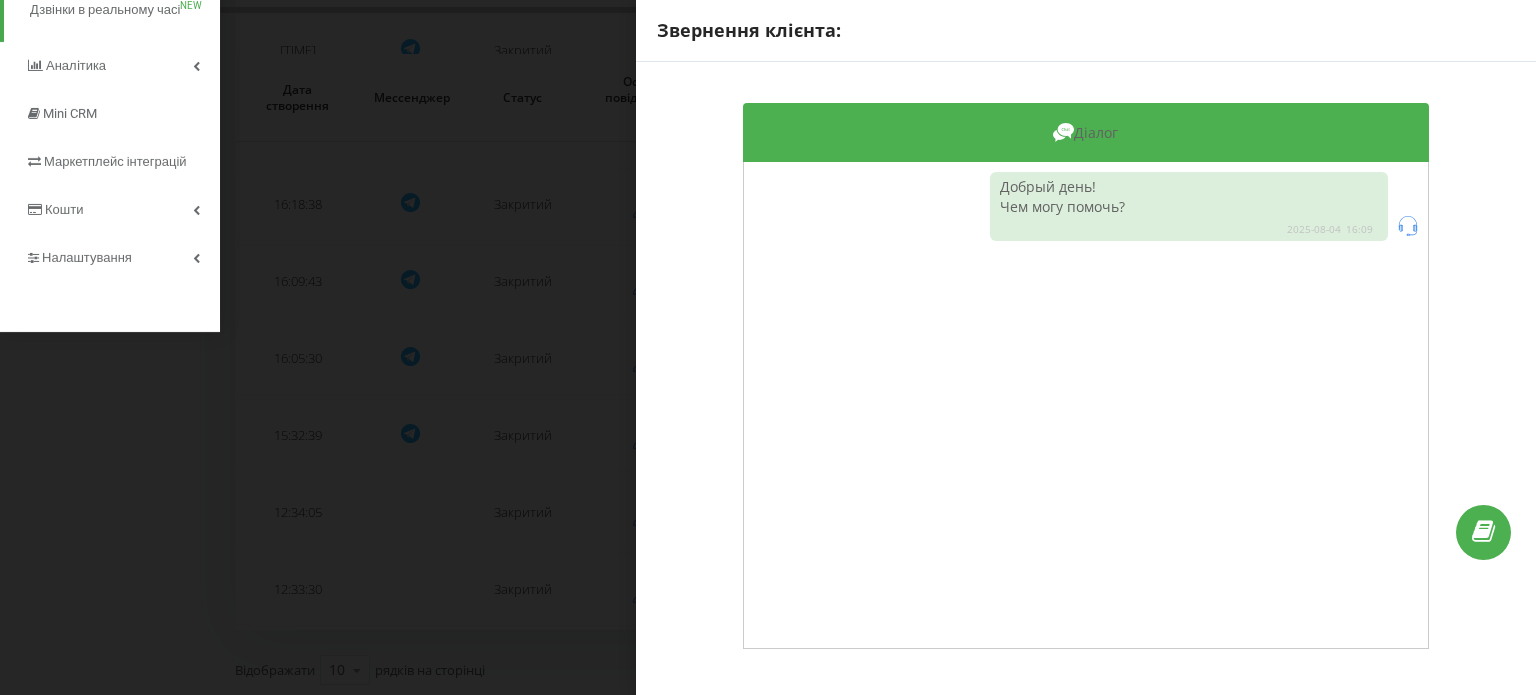 click on "Звернення клієнта:    Діалог Добрый день!
Чем могу помочь? [DATE] [TIME]" at bounding box center (768, 347) 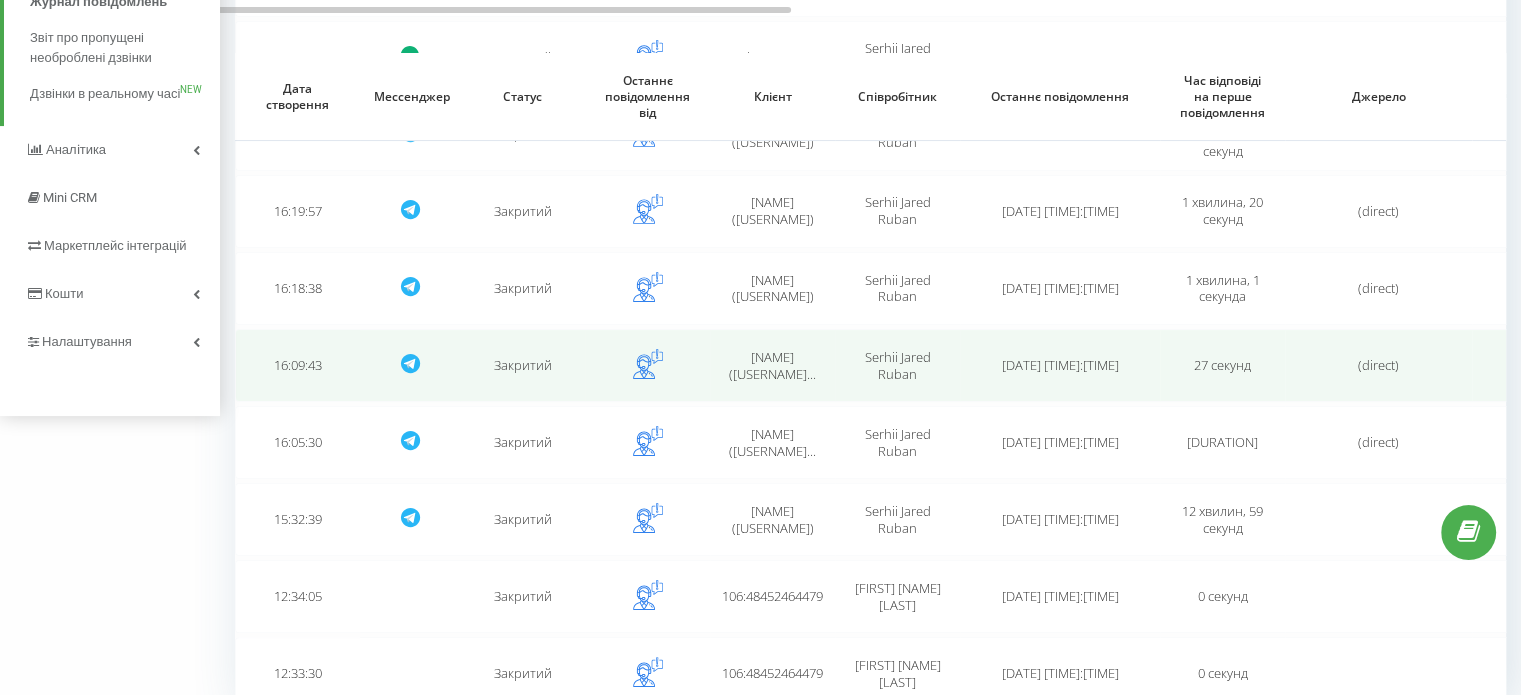 scroll, scrollTop: 365, scrollLeft: 0, axis: vertical 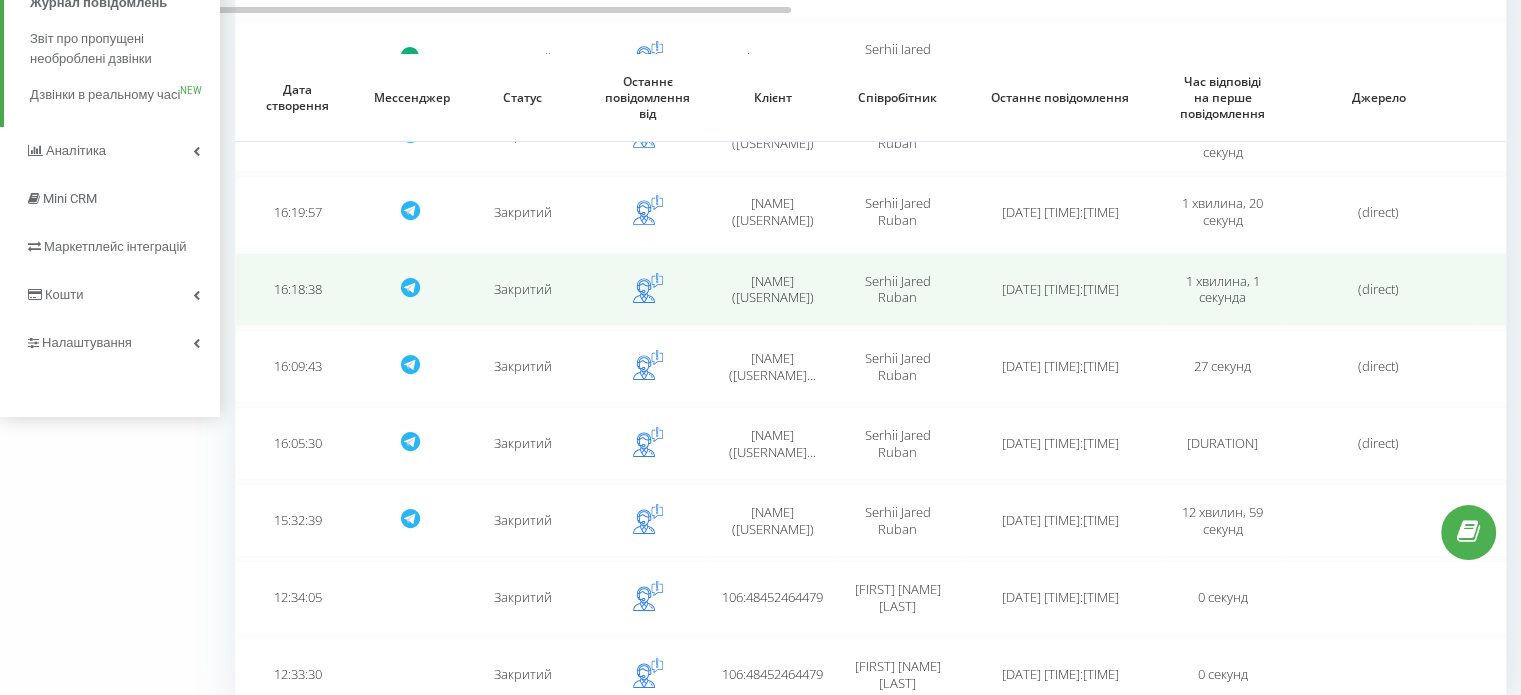 click at bounding box center [647, 289] 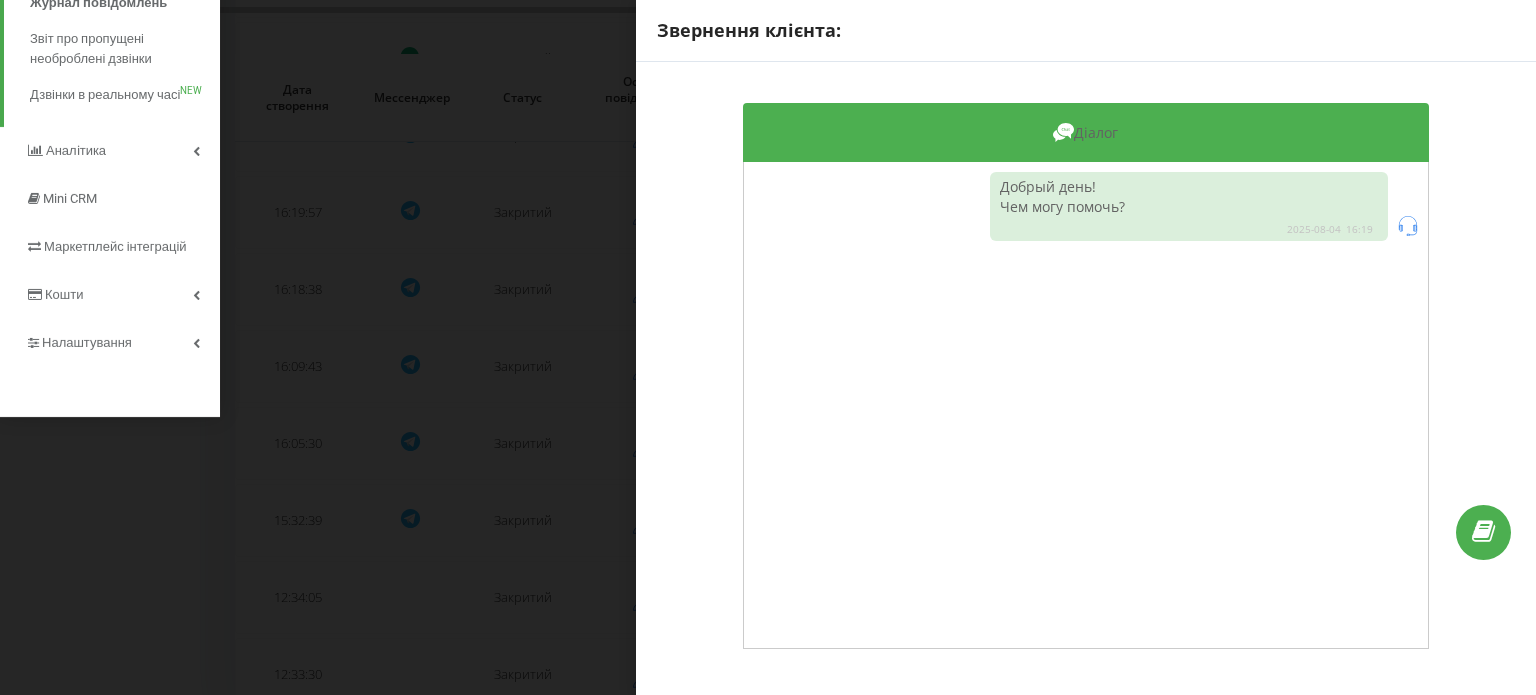 click on "Звернення клієнта:    Діалог Добрый день!
Чем могу помочь? [DATE] [TIME]" at bounding box center (768, 347) 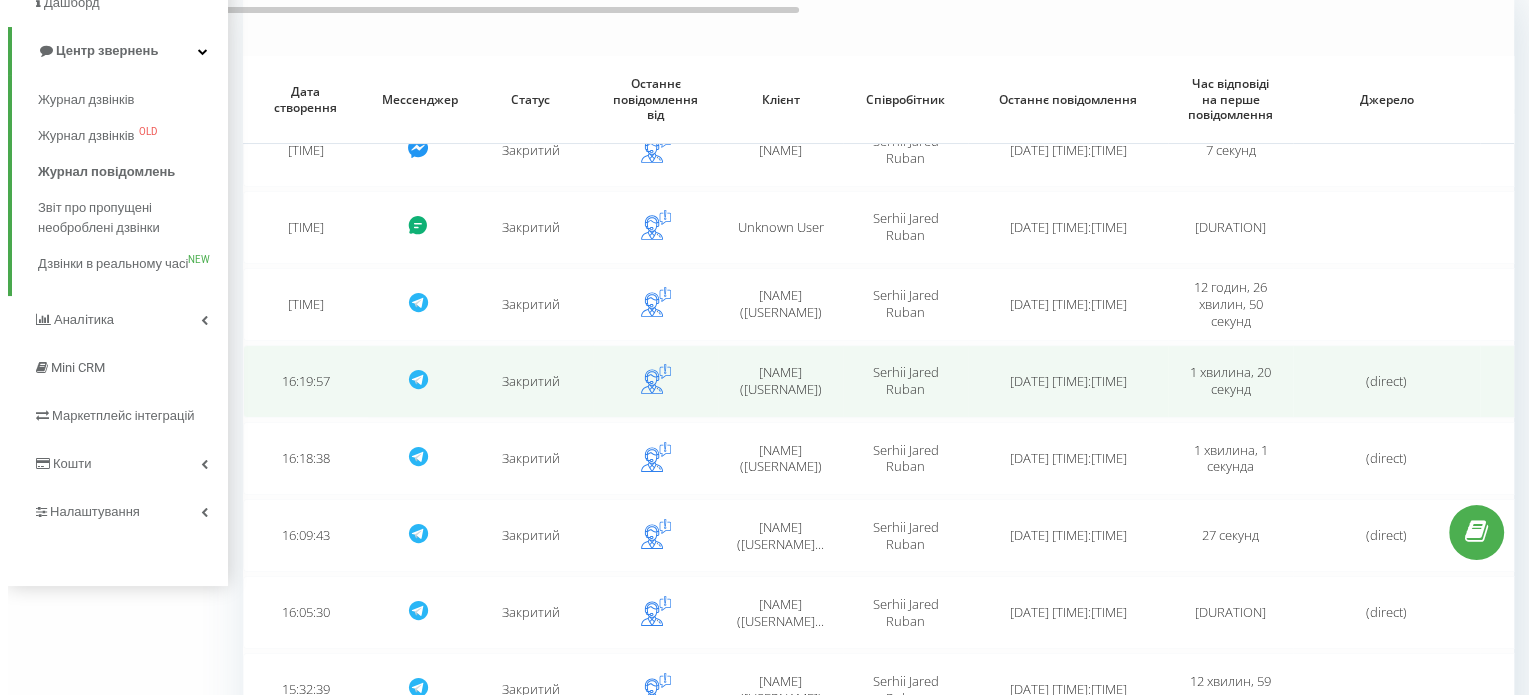 scroll, scrollTop: 195, scrollLeft: 0, axis: vertical 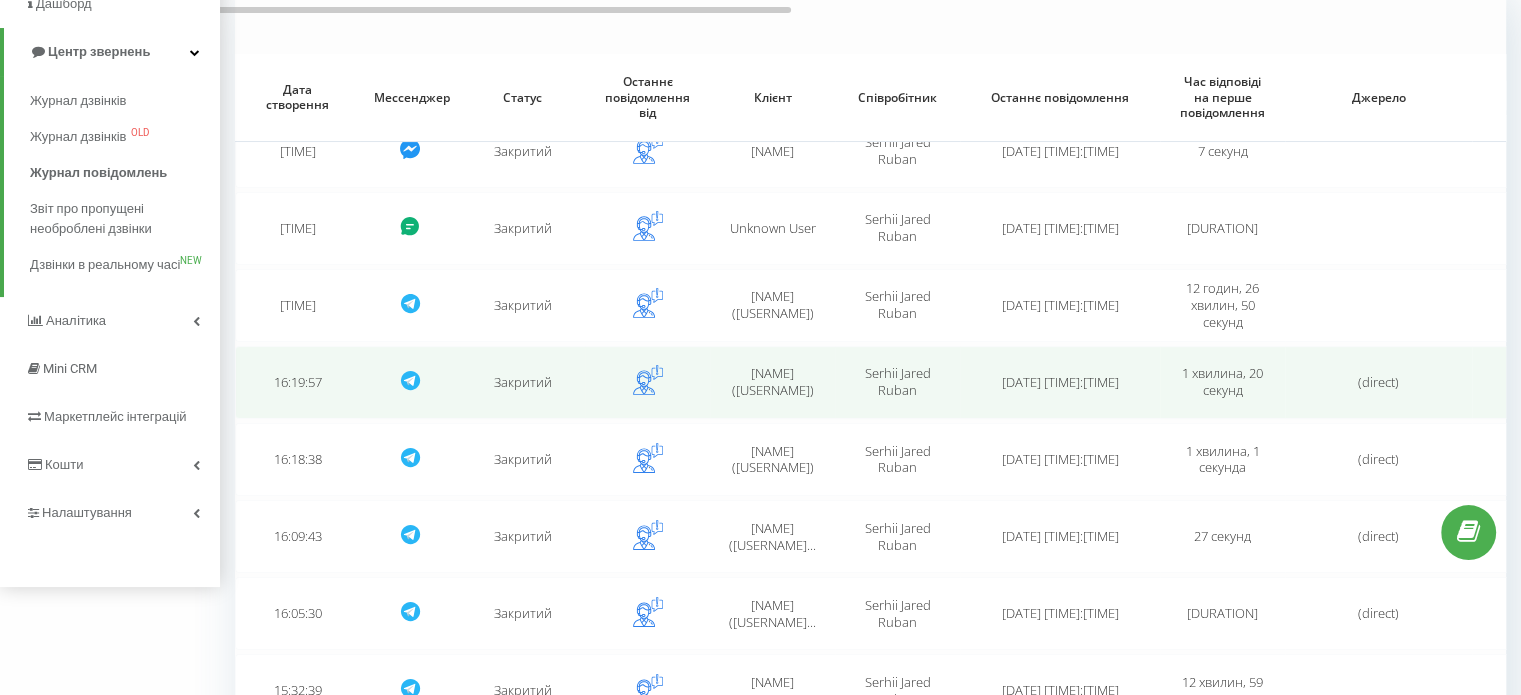 click on "Закритий" at bounding box center [522, 382] 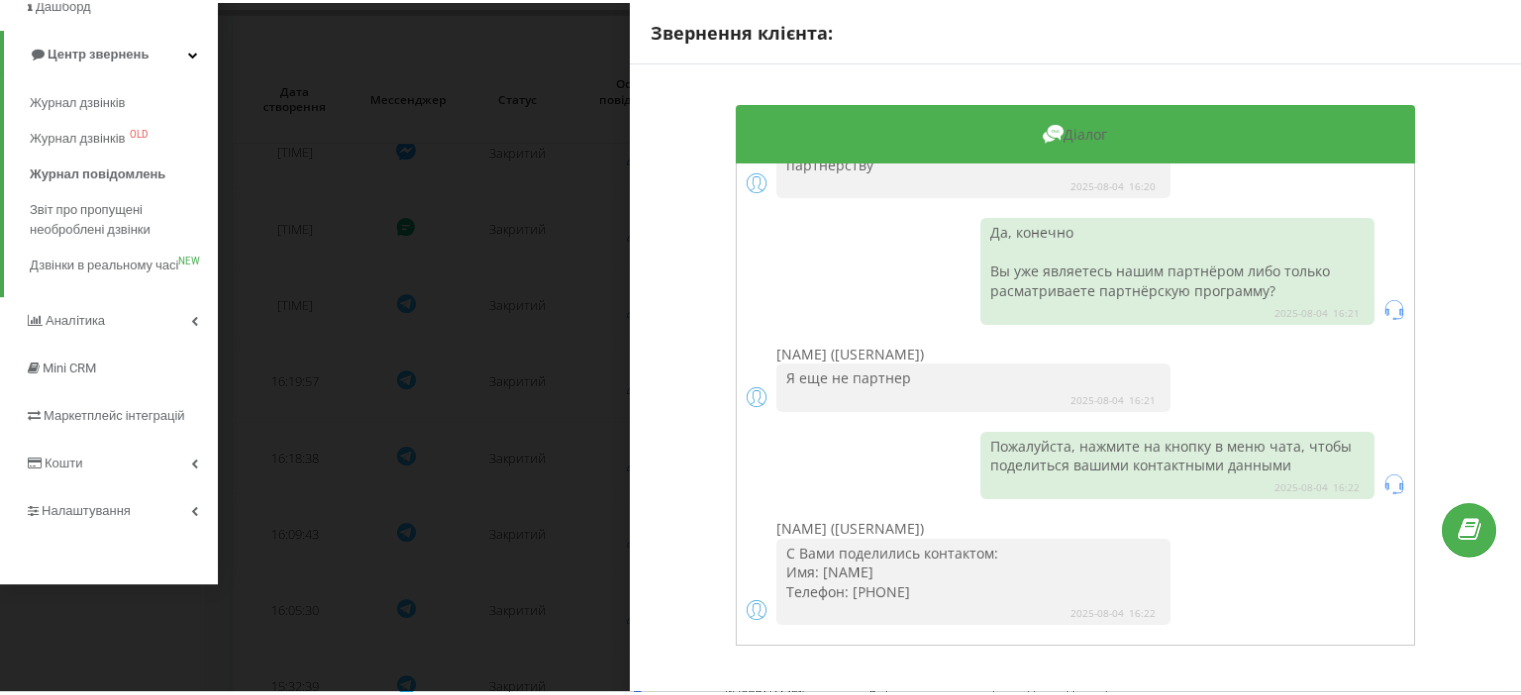 scroll, scrollTop: 278, scrollLeft: 0, axis: vertical 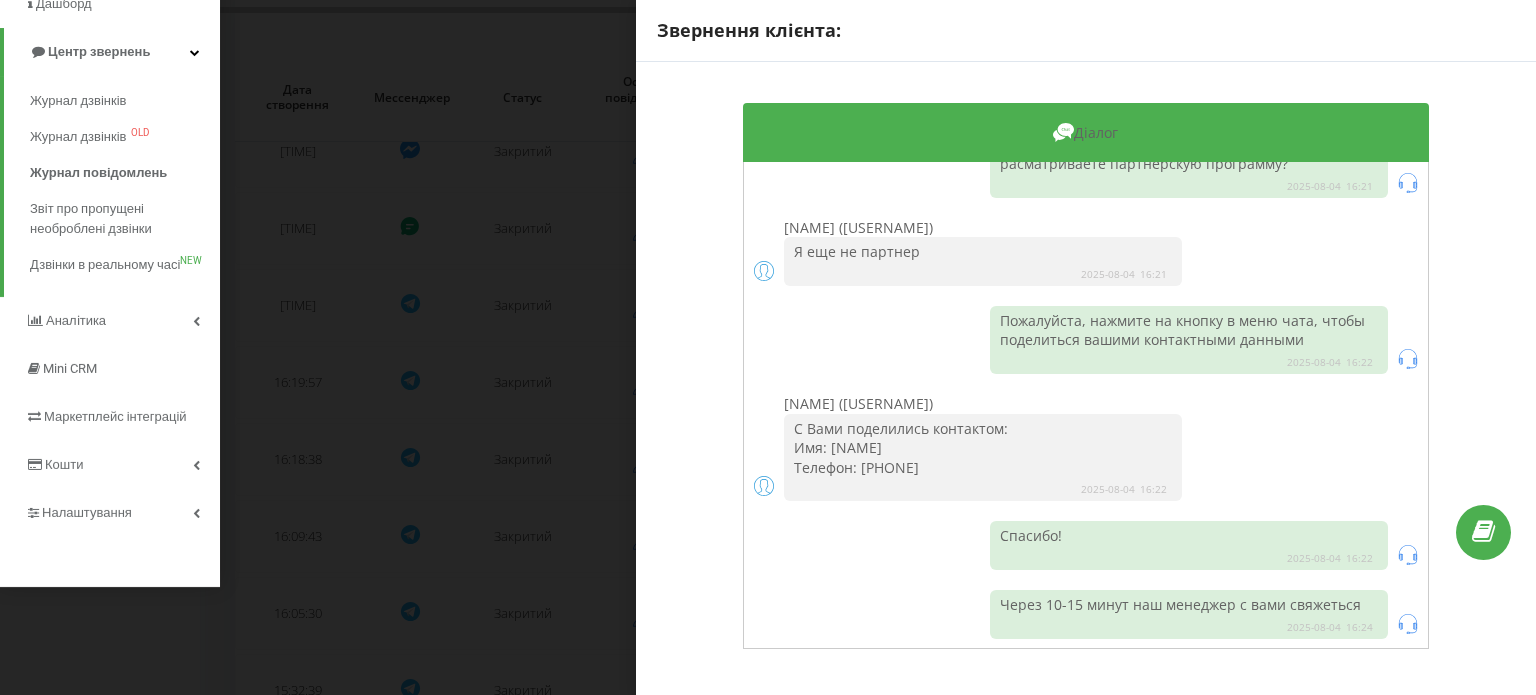 click on "Звернення клієнта:    Діалог [NAME] ([USERNAME]) Здравствуйте [DATE] [TIME] [NAME] ([USERNAME]) А можно связаться с уполномоченным по партнерству [DATE] [TIME] Да, конечно
Вы уже являетесь нашим партнёром либо только расматриваете партнёрскую программу? [DATE] [TIME] [NAME] ([USERNAME]) Я еще не партнер [DATE] [TIME] Пожалуйста, нажмите на кнопку в меню чата, чтобы поделиться вашими контактными данными [DATE] [TIME] [NAME] ([USERNAME]) С Вами поделились контактом:
Имя: [NAME]
Телефон: [PHONE] [DATE] [TIME] Спасибо! [DATE] [TIME] Через 10-15 минут наш менеджер с вами свяжеться [DATE] [TIME]" at bounding box center [768, 347] 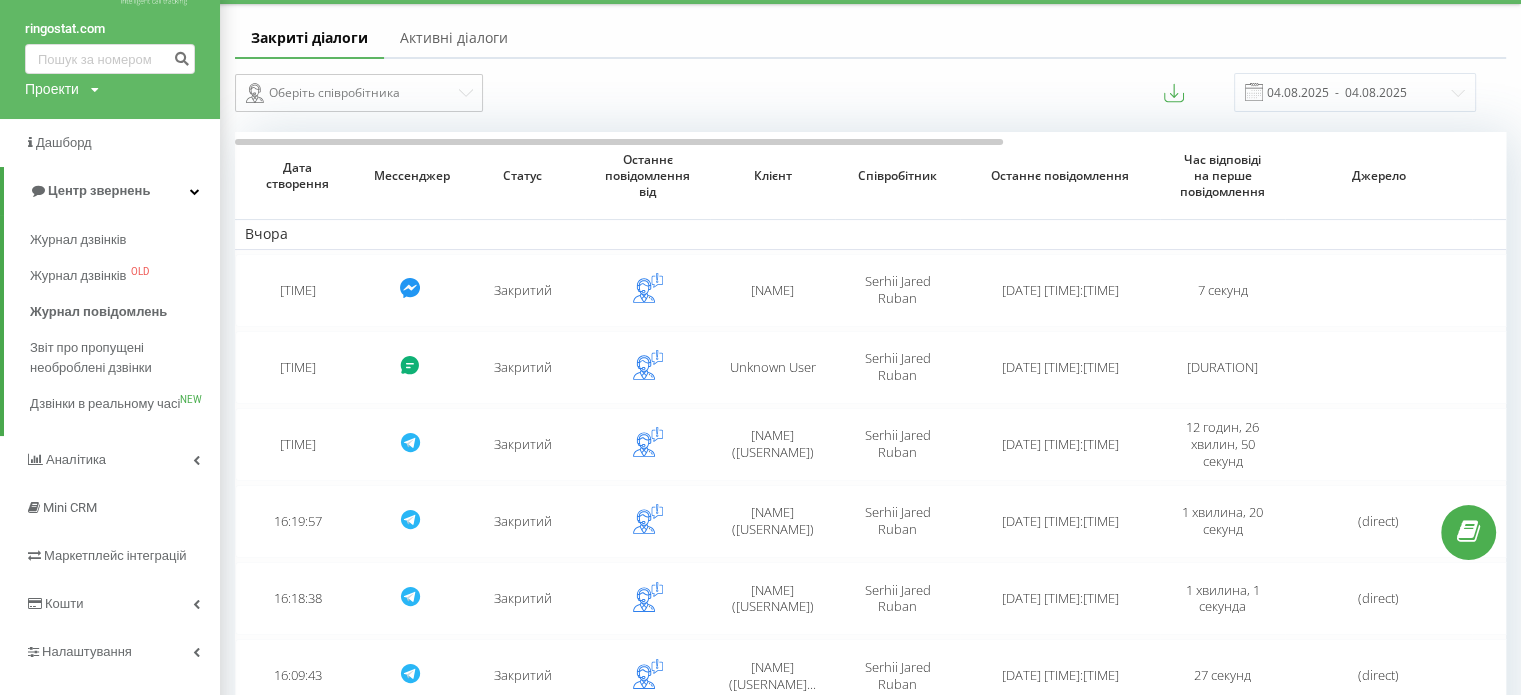scroll, scrollTop: 50, scrollLeft: 0, axis: vertical 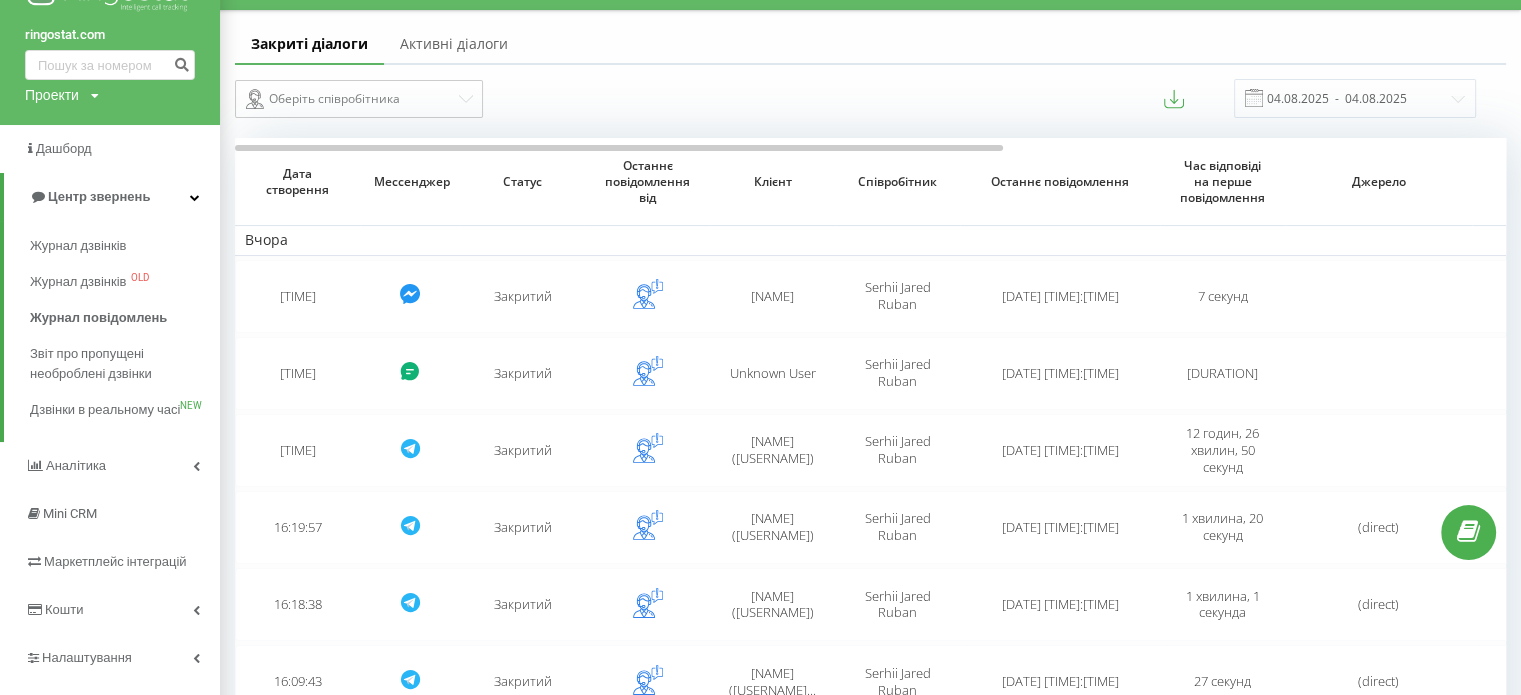 click on "Закритий" at bounding box center (522, 373) 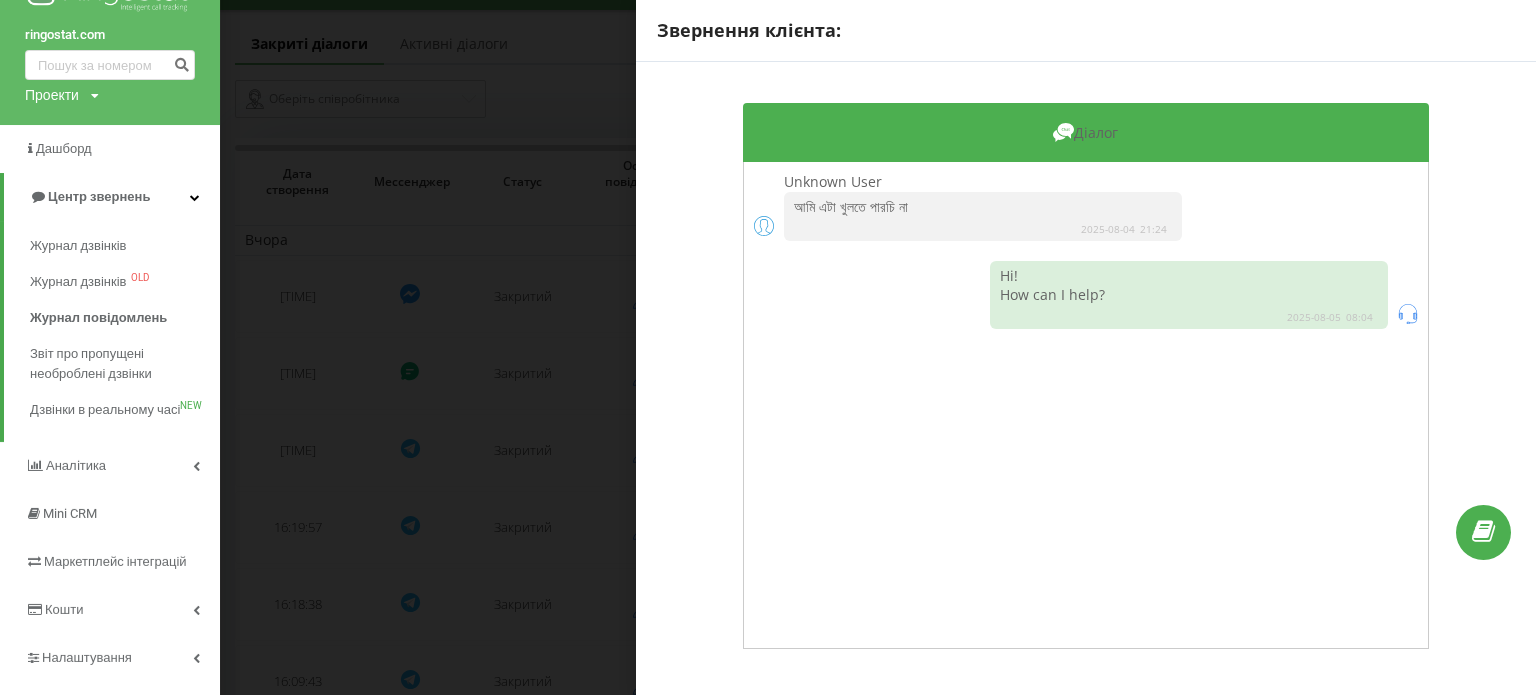 click on "Звернення клієнта:    Діалог [USERNAME] আমি এটা খুলতে পারচি না [DATE] [TIME] Hi!
How can I help? [DATE] [TIME]" at bounding box center [768, 347] 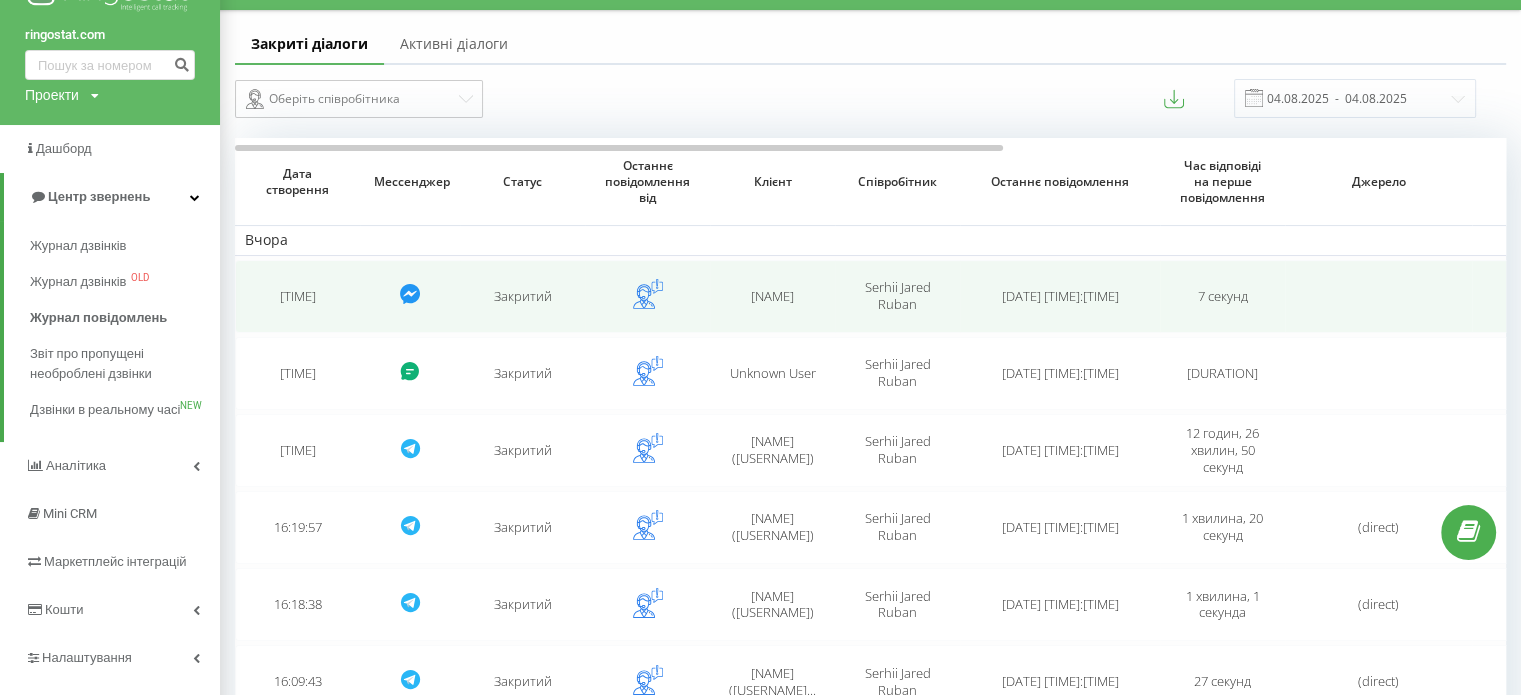 click on "Закритий" at bounding box center (523, 296) 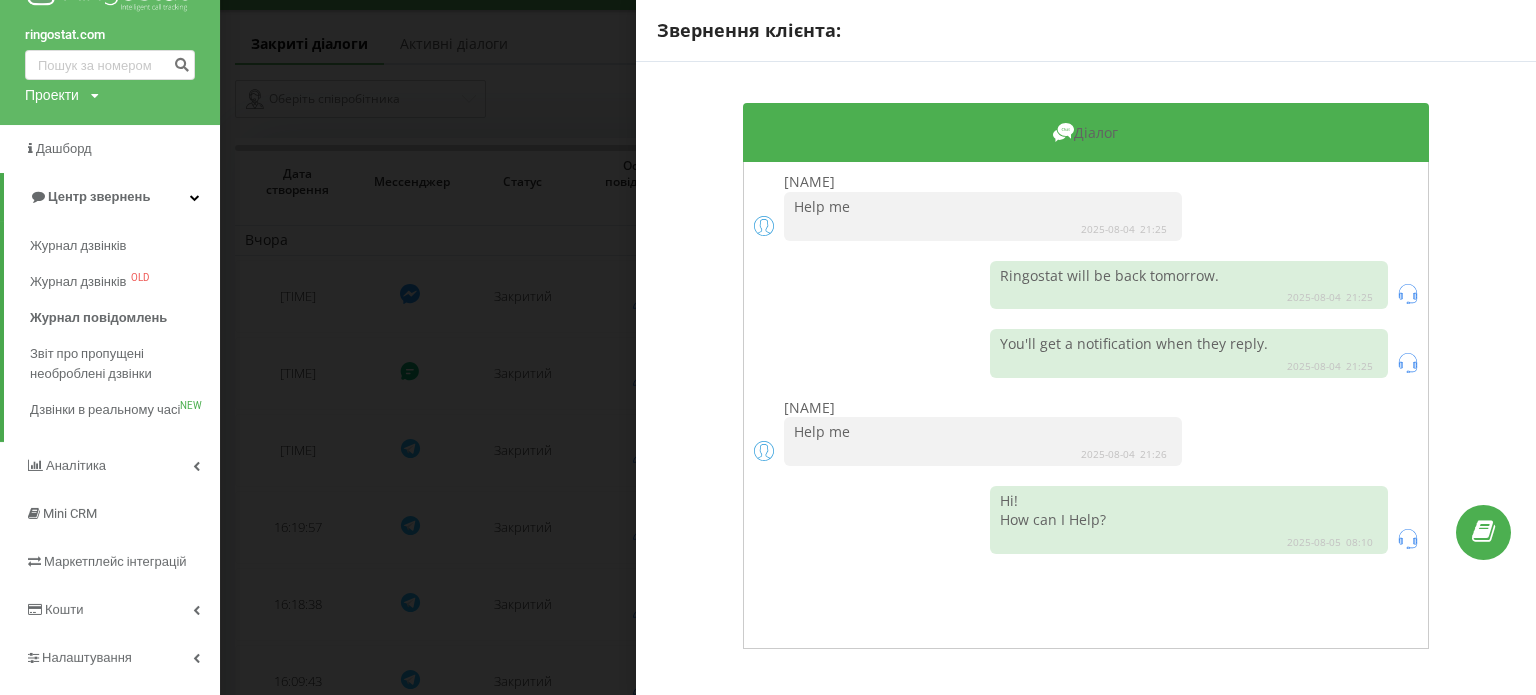 click on "Звернення клієнта:    Діалог [NAME] Help me [DATE] [TIME] Ringostat will be back tomorrow. [DATE] [TIME] You'll get a notification when they reply. [DATE] [TIME][NAME] Help me [DATE] [TIME] Hi!
How can I Help? [DATE] [TIME]" at bounding box center (768, 347) 